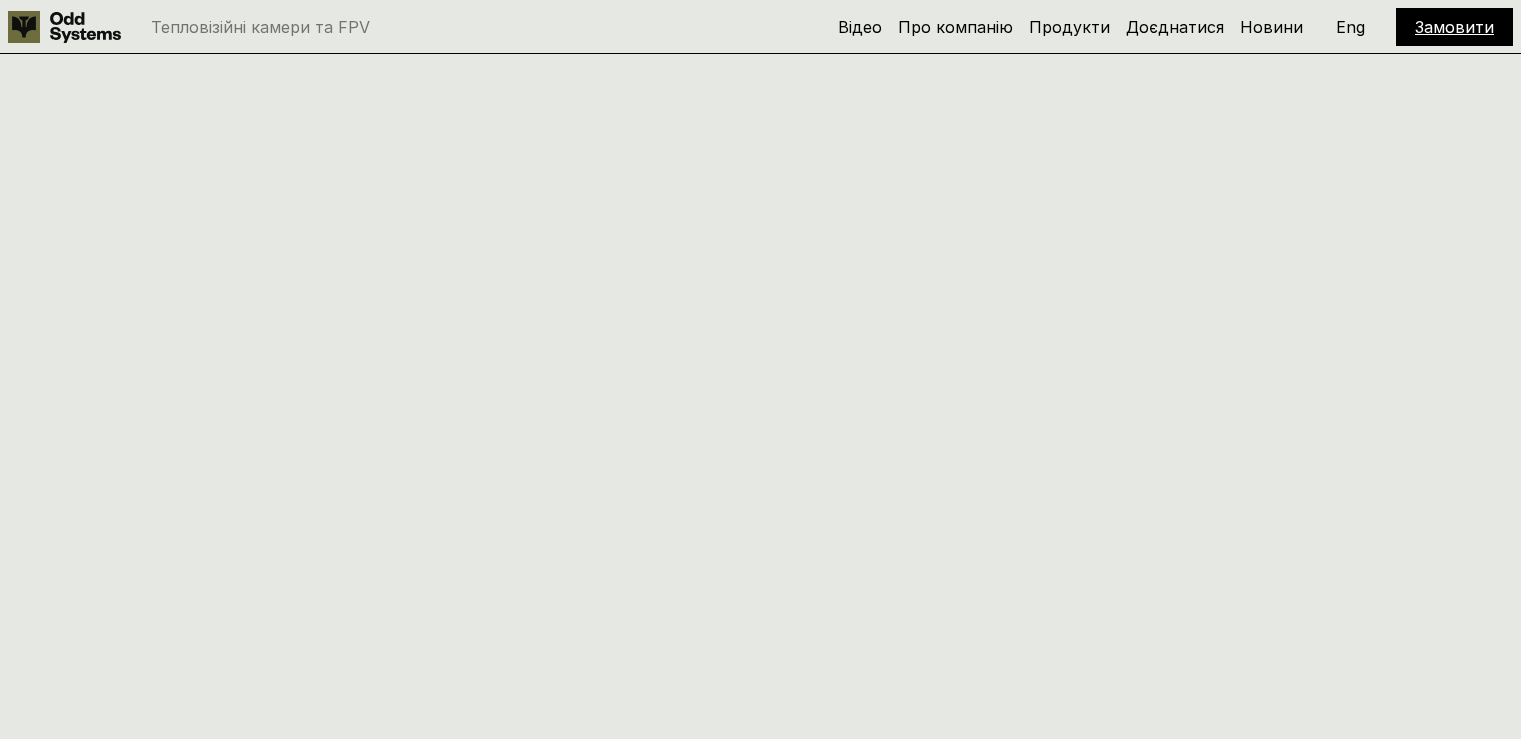 scroll, scrollTop: 2981, scrollLeft: 0, axis: vertical 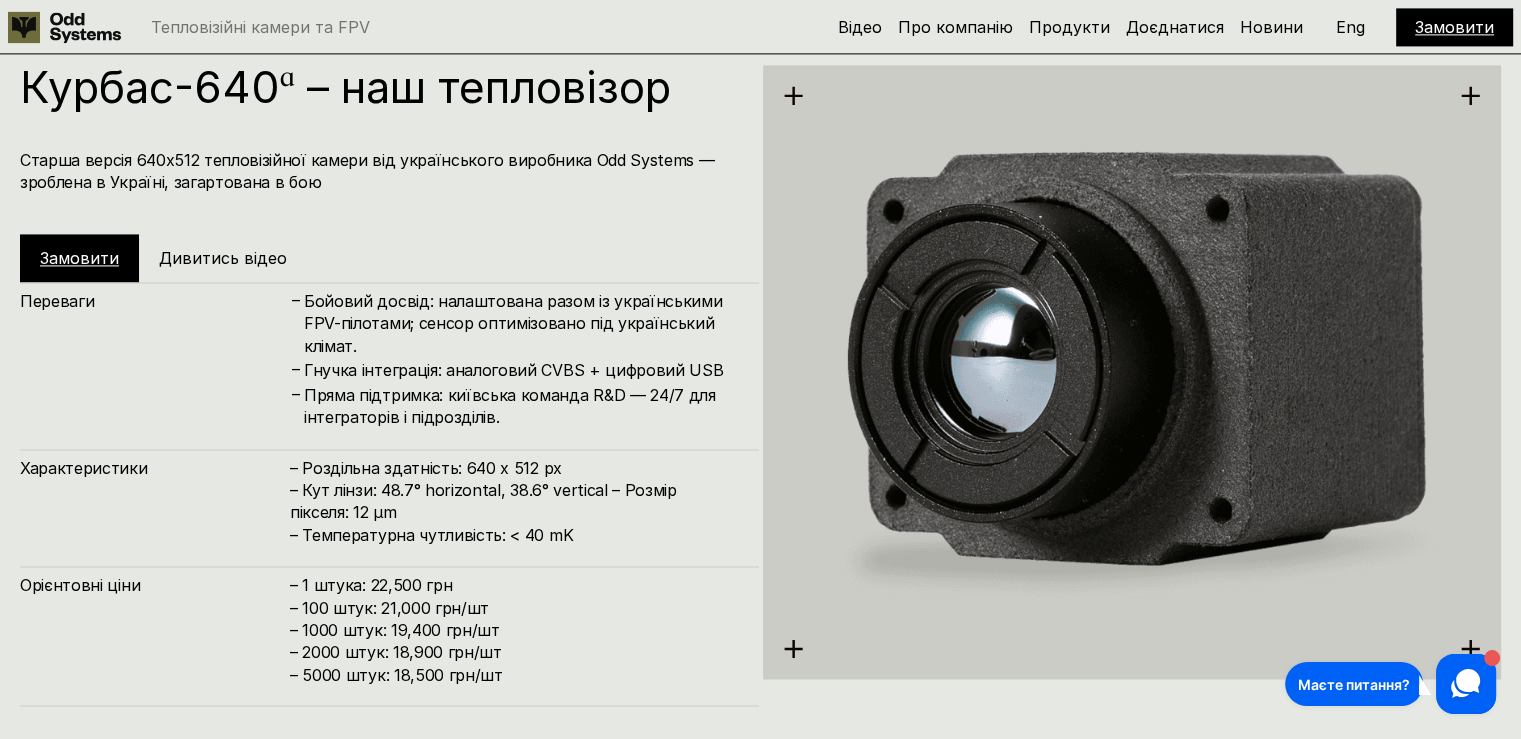 click 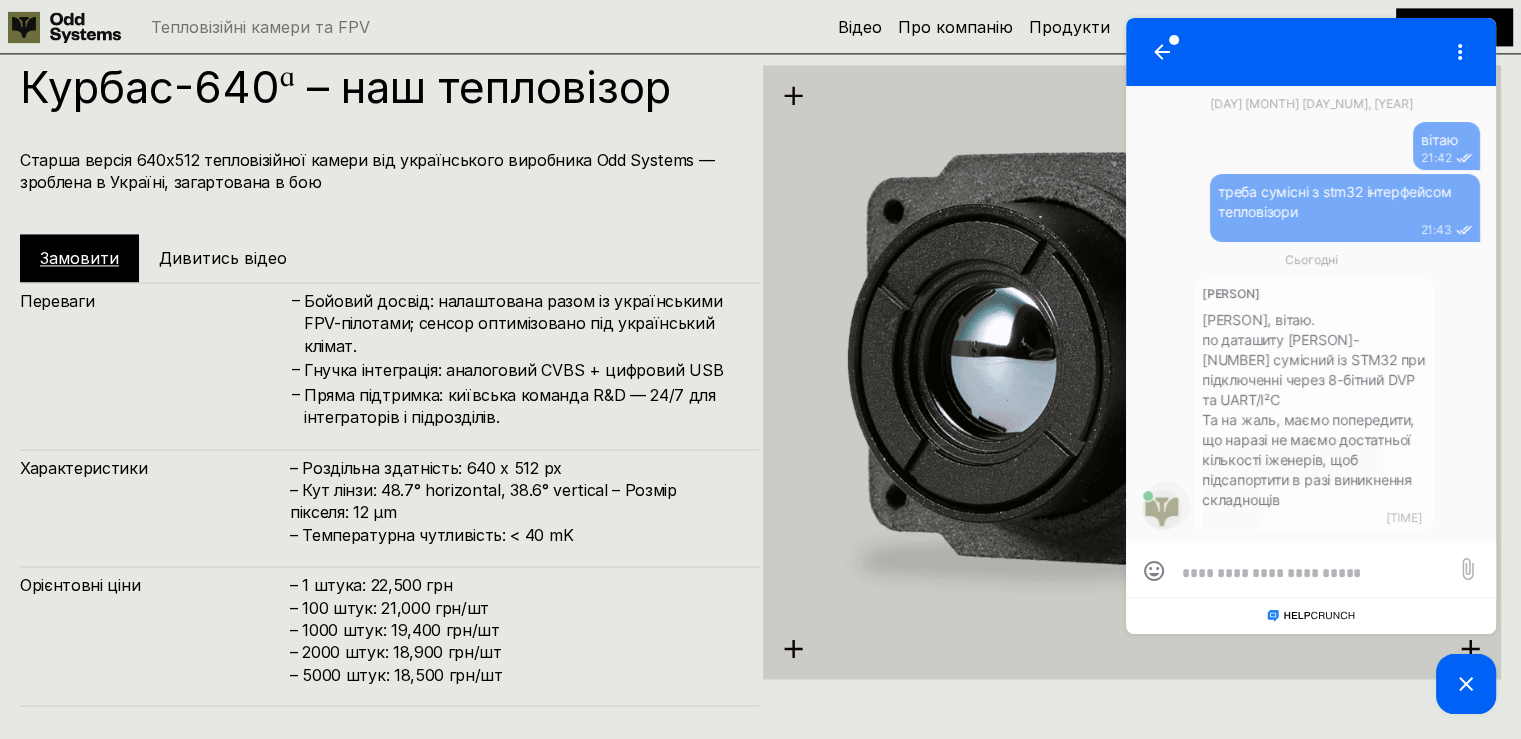 scroll, scrollTop: 0, scrollLeft: 0, axis: both 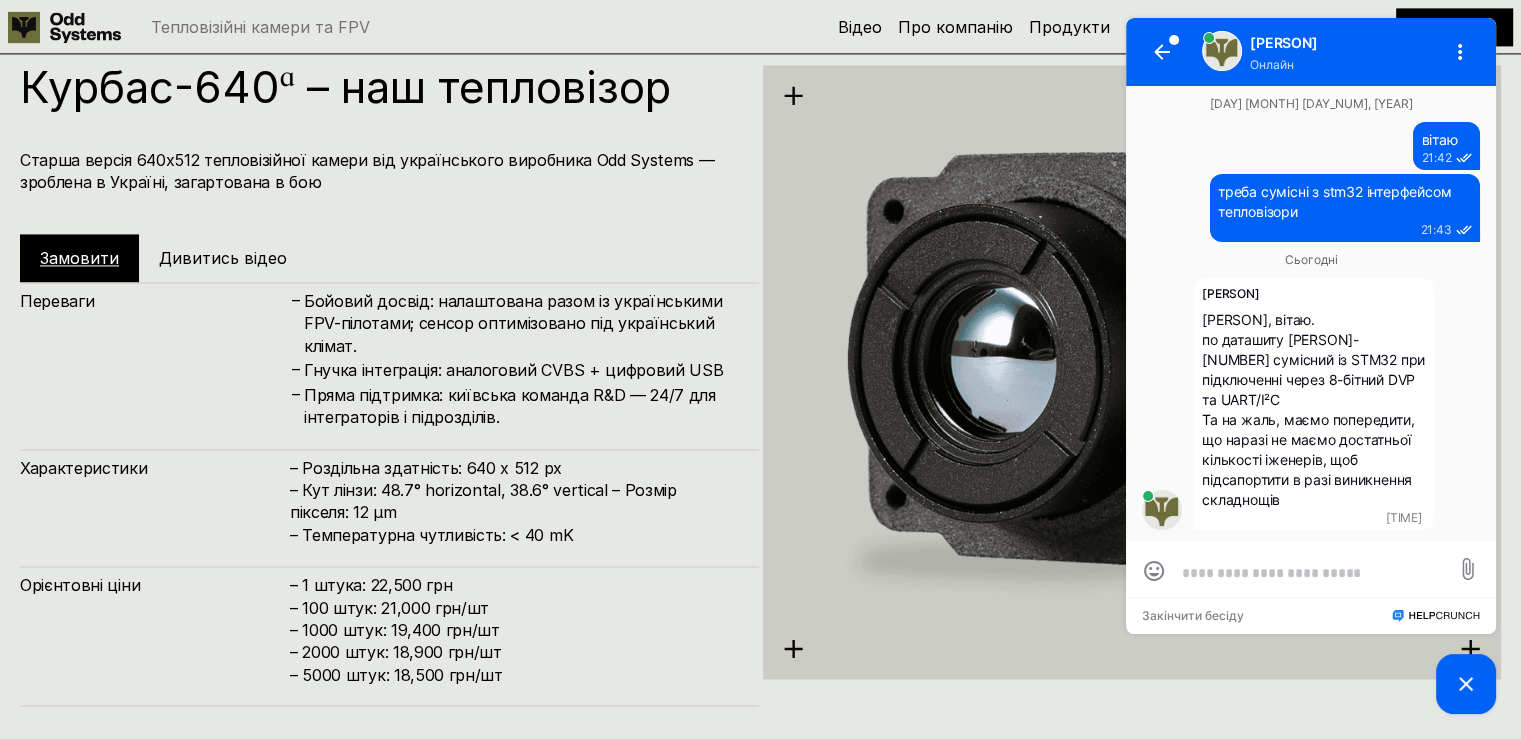 click at bounding box center (1311, 572) 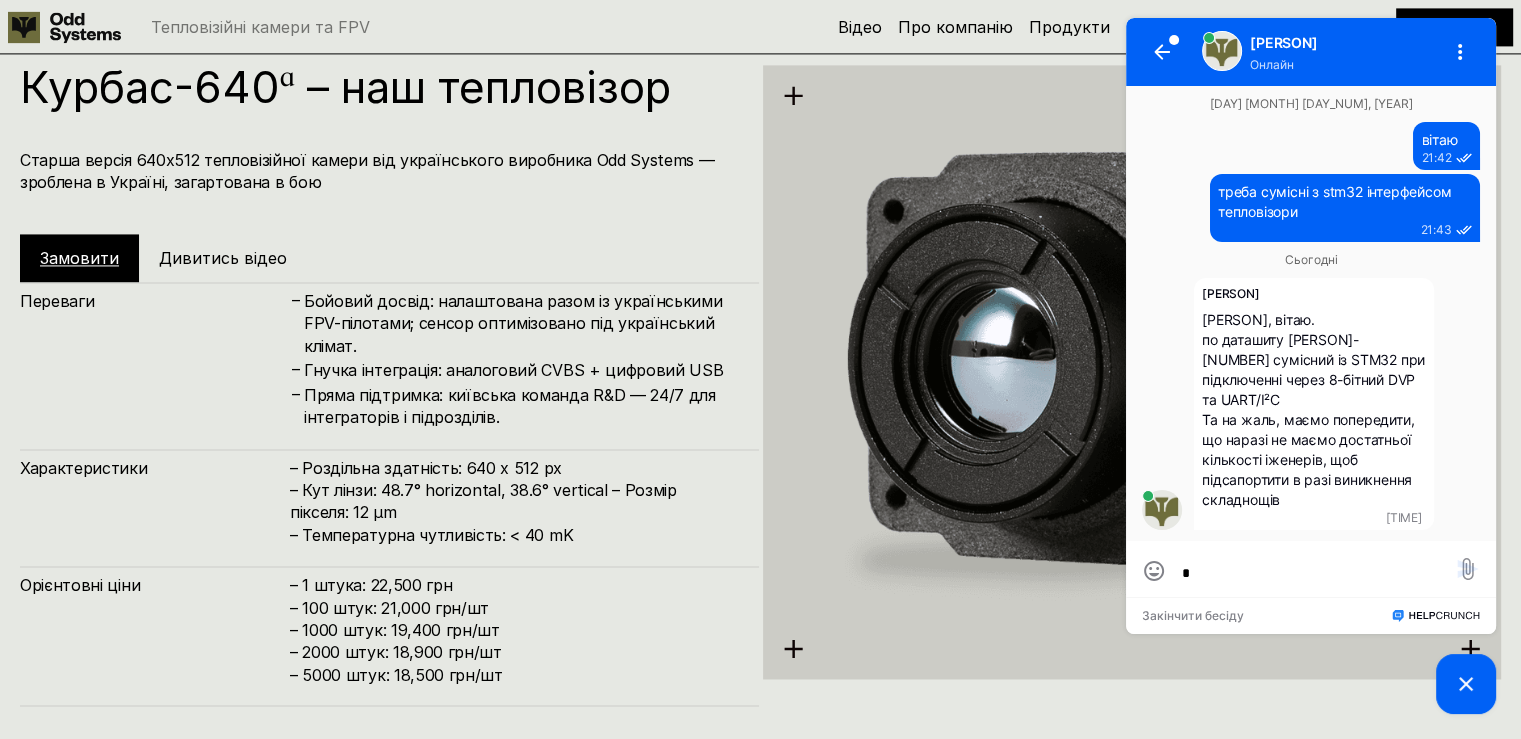 scroll, scrollTop: 0, scrollLeft: 0, axis: both 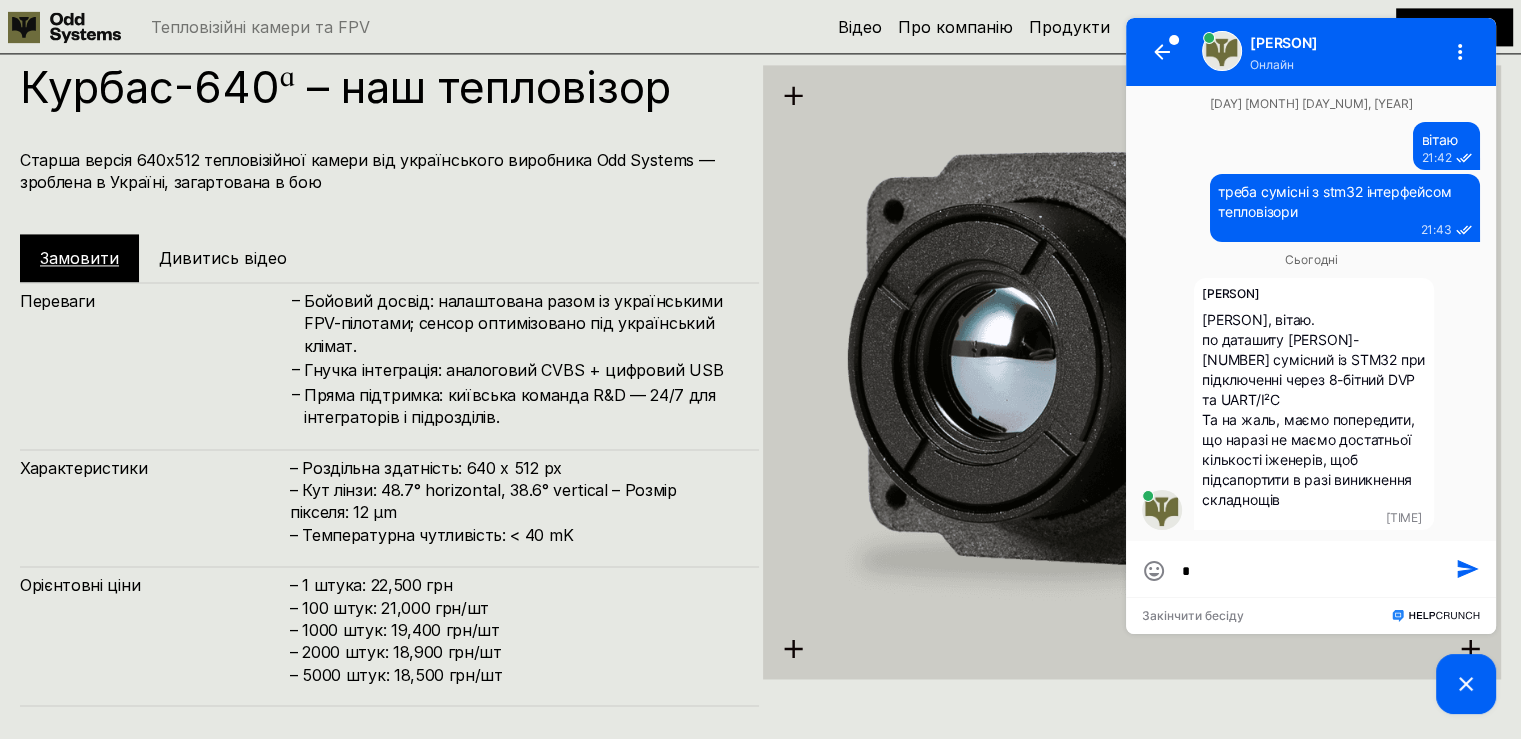 type on "**" 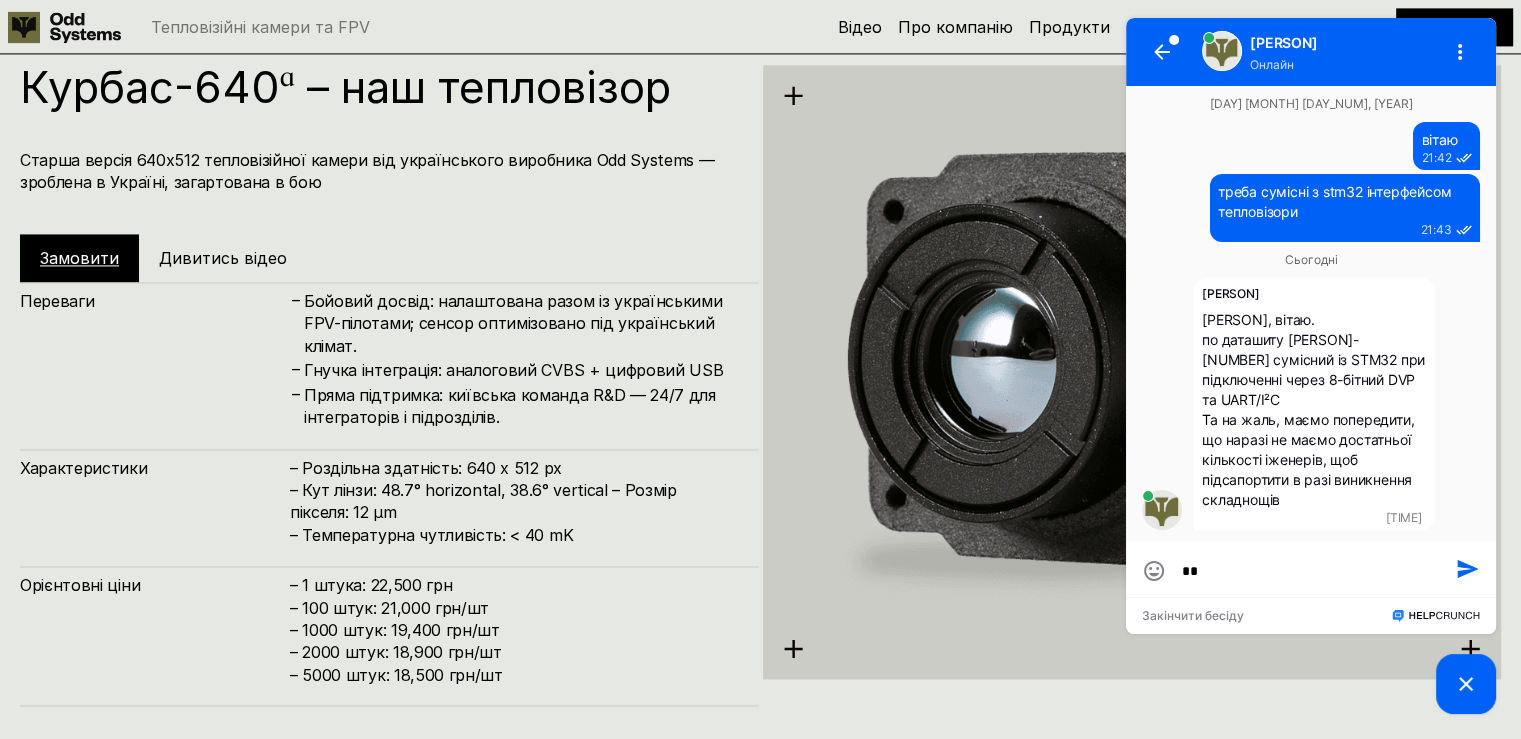 type on "***" 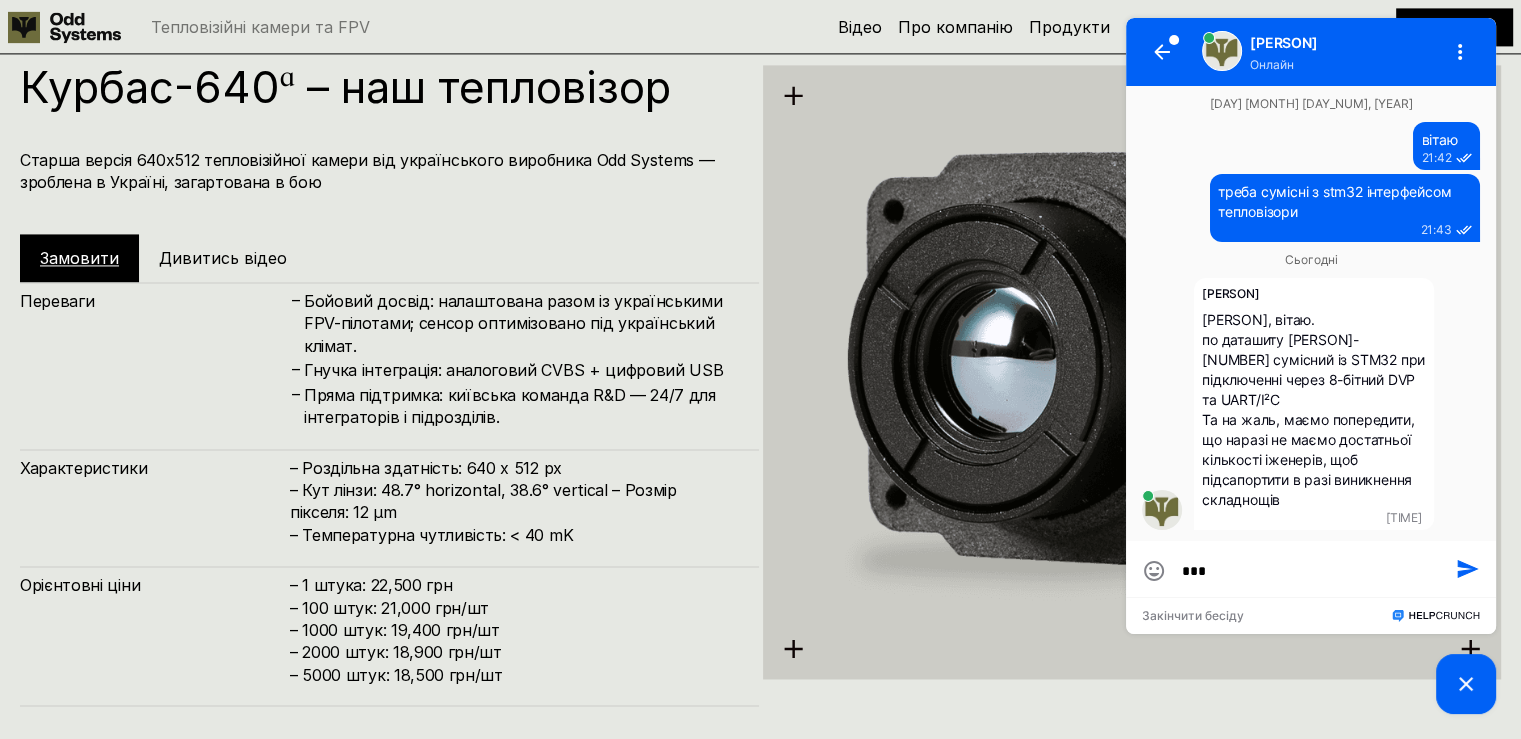 type on "****" 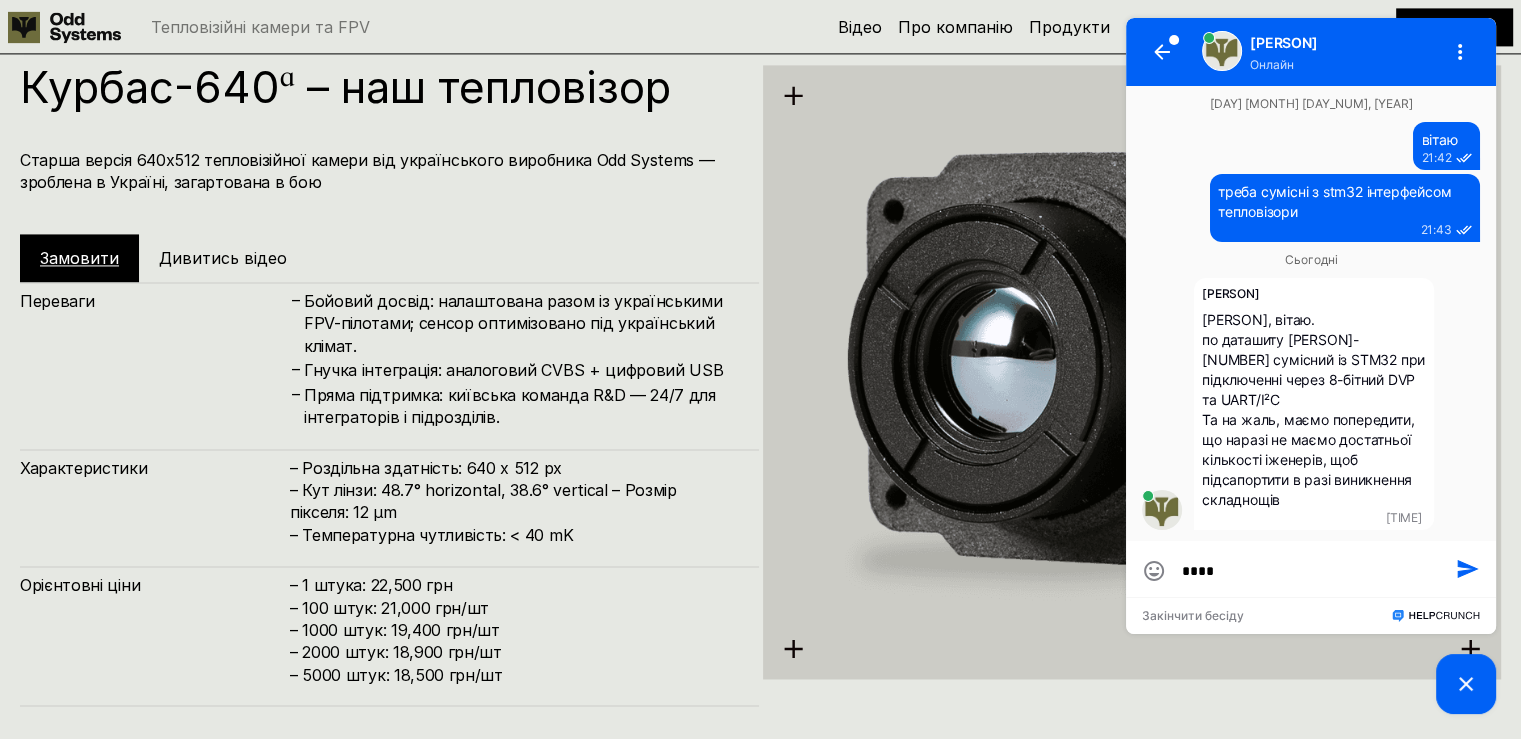 type on "*****" 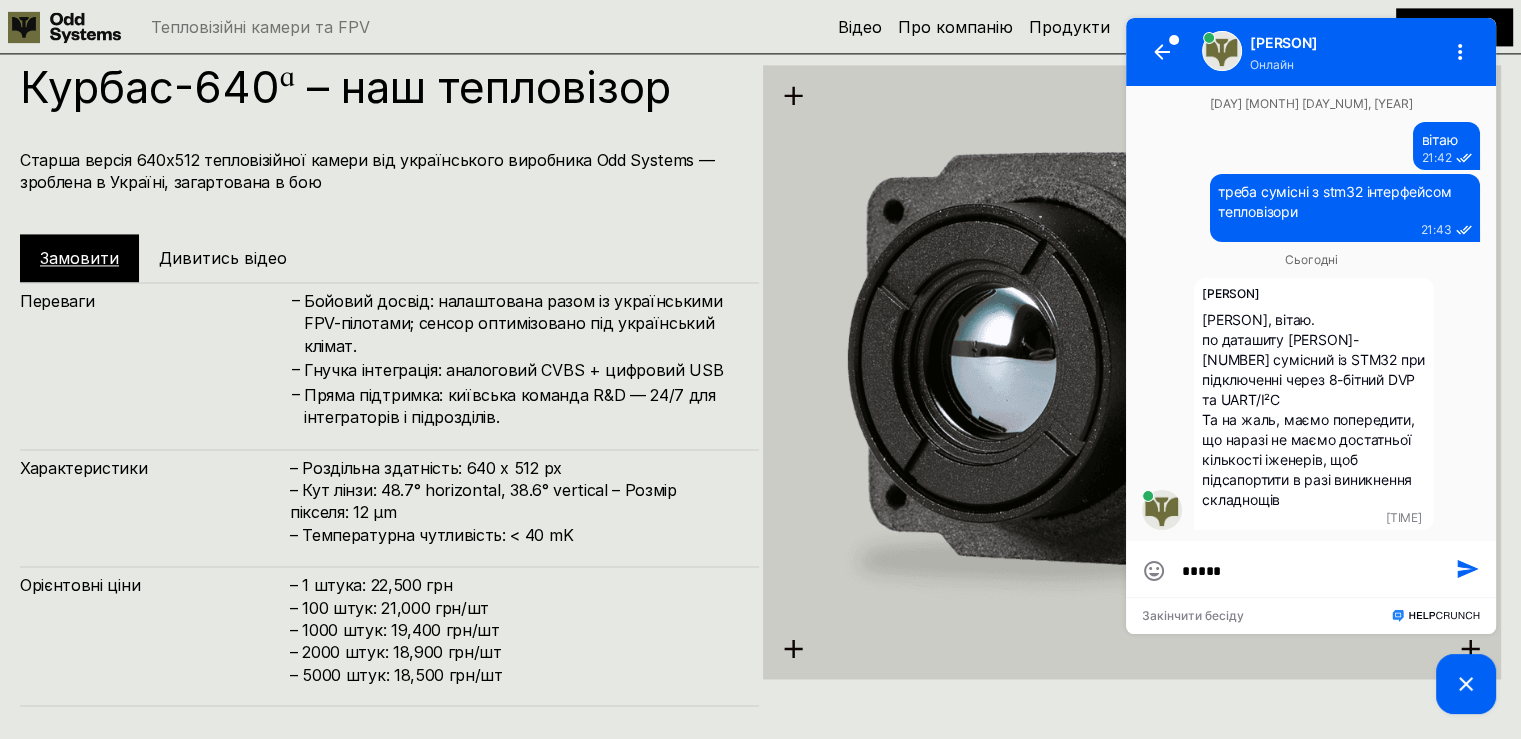 type 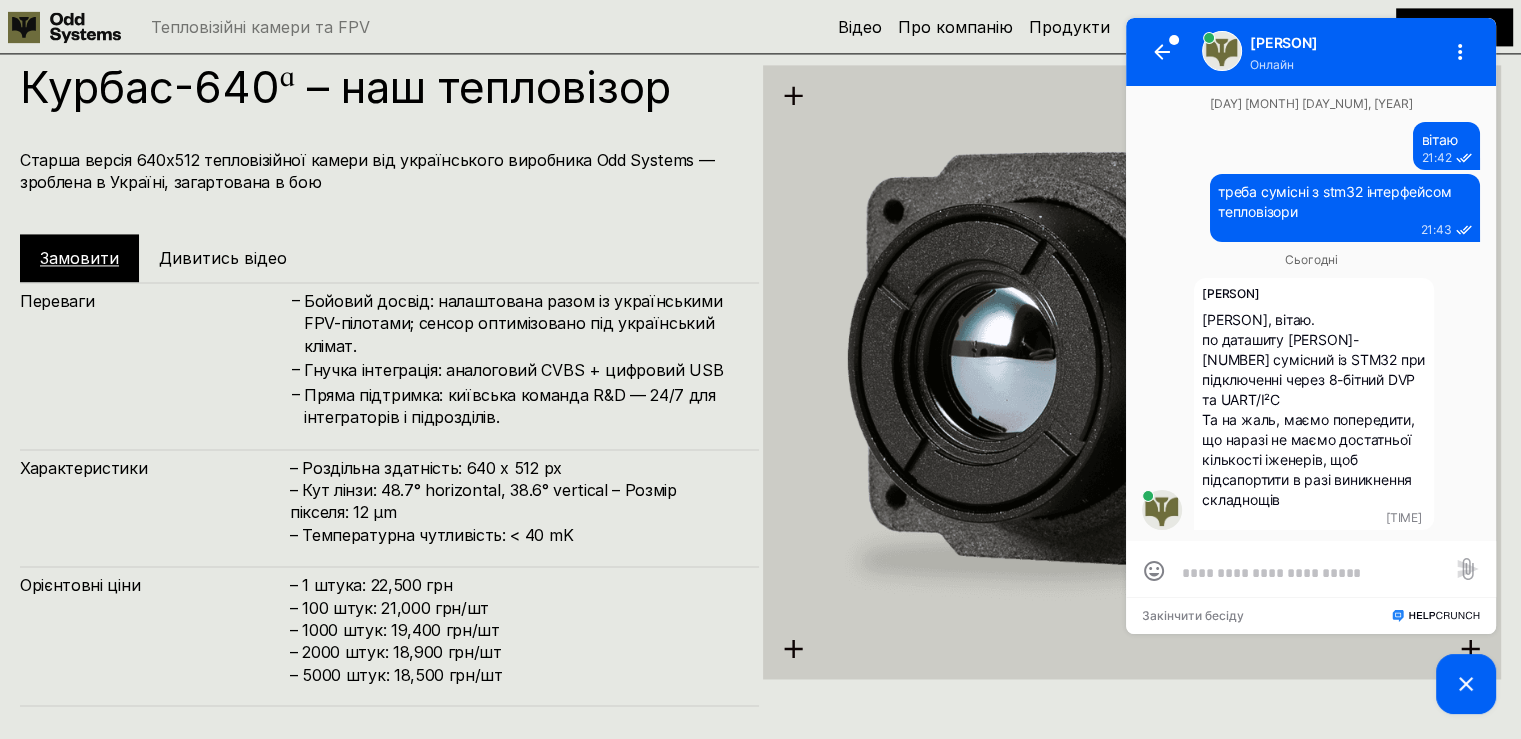 scroll, scrollTop: 49, scrollLeft: 0, axis: vertical 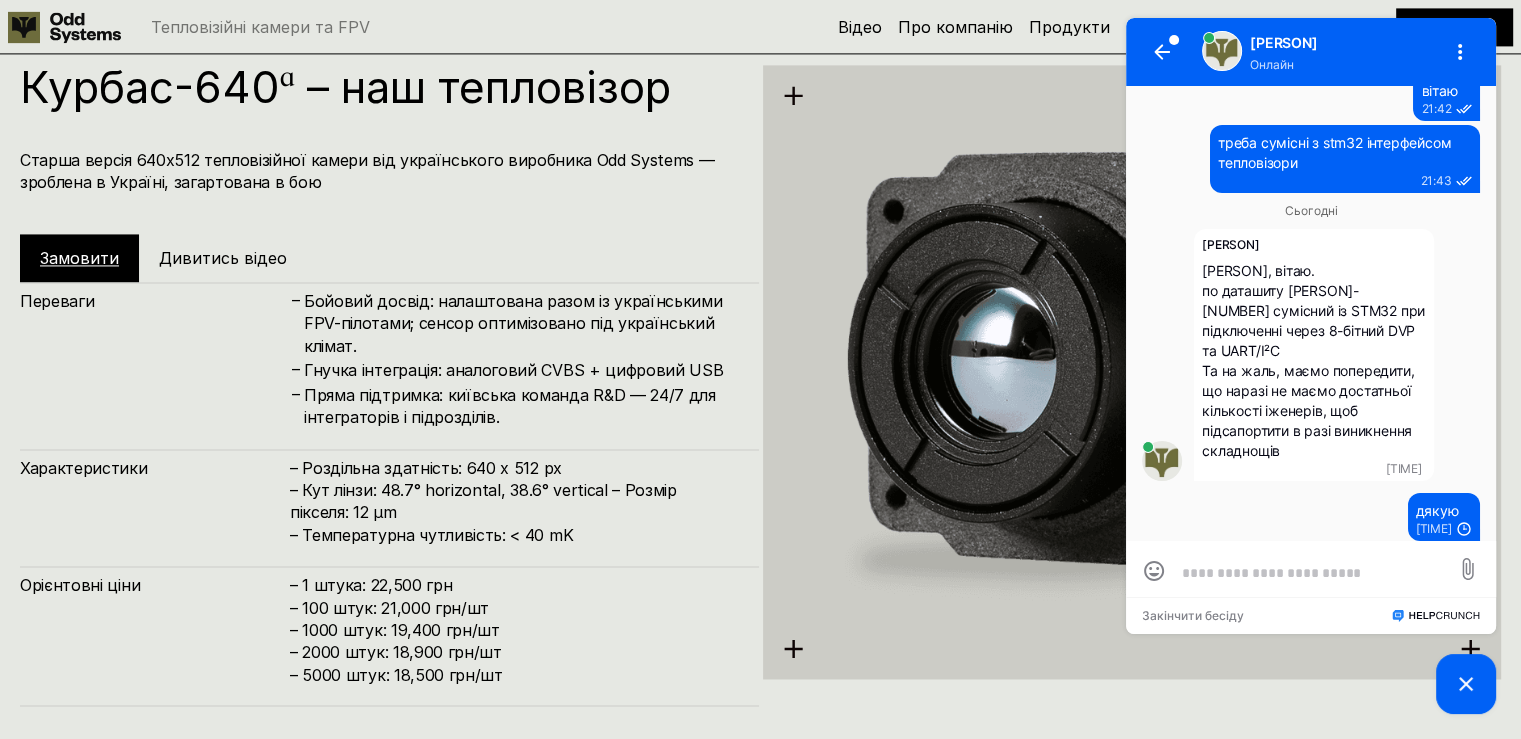 type on "*" 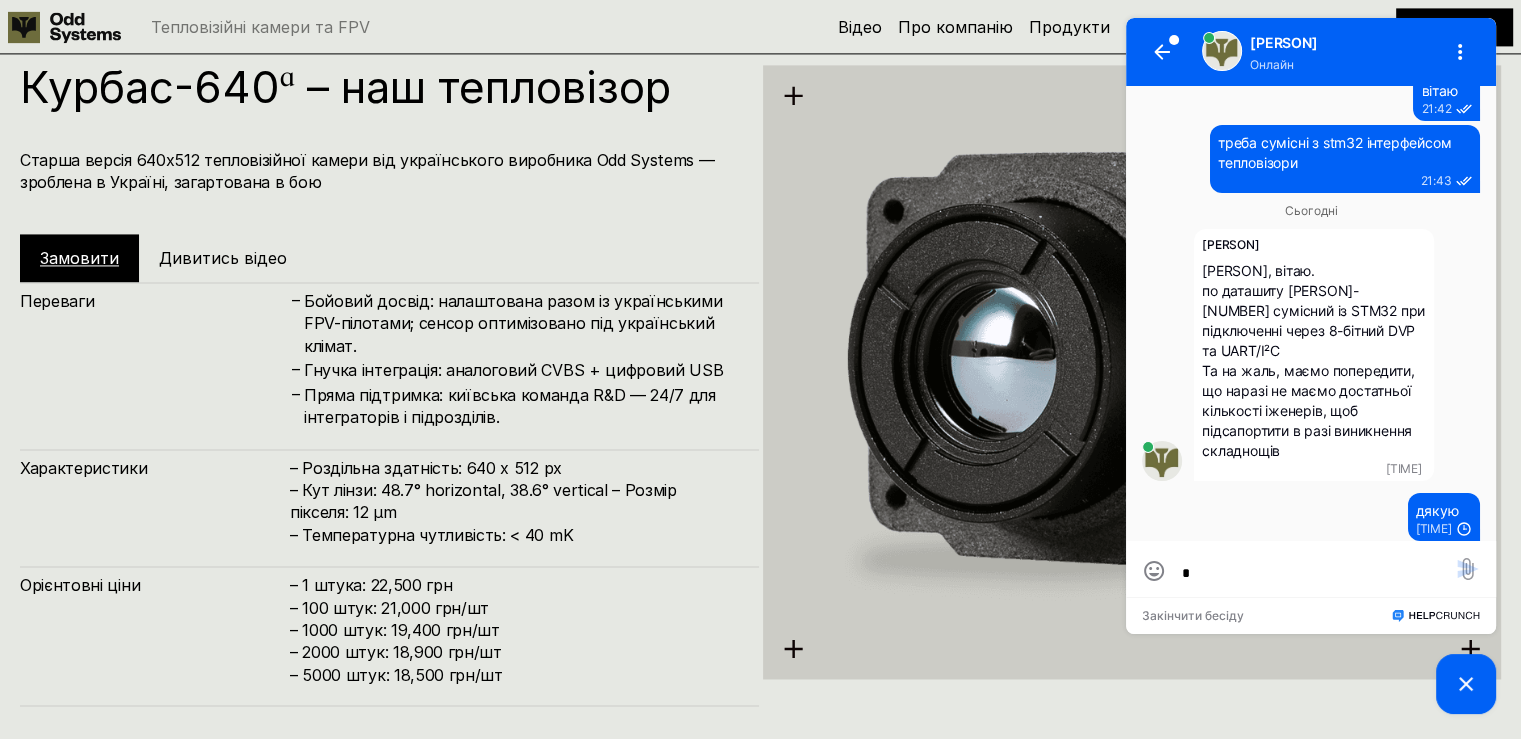 scroll, scrollTop: 0, scrollLeft: 0, axis: both 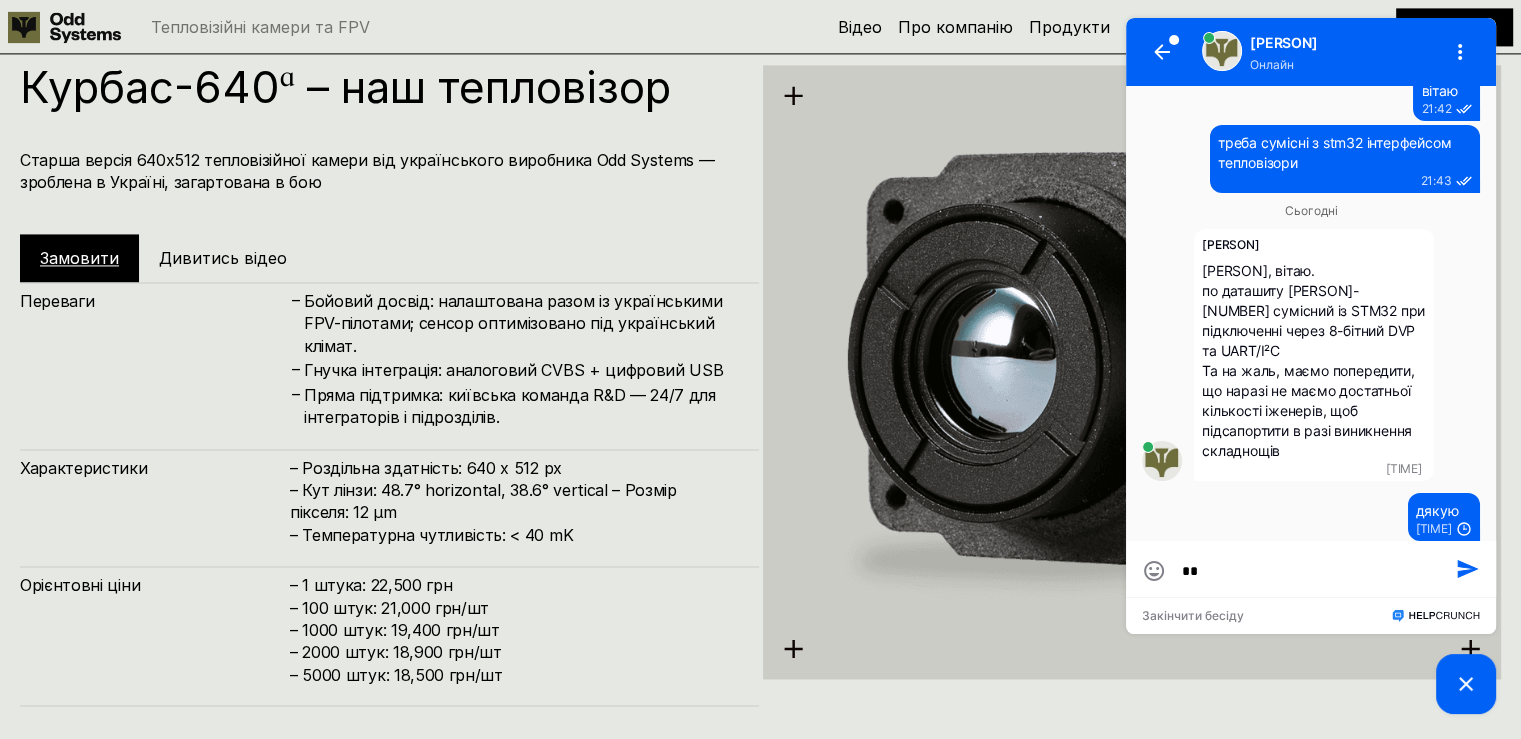 type on "***" 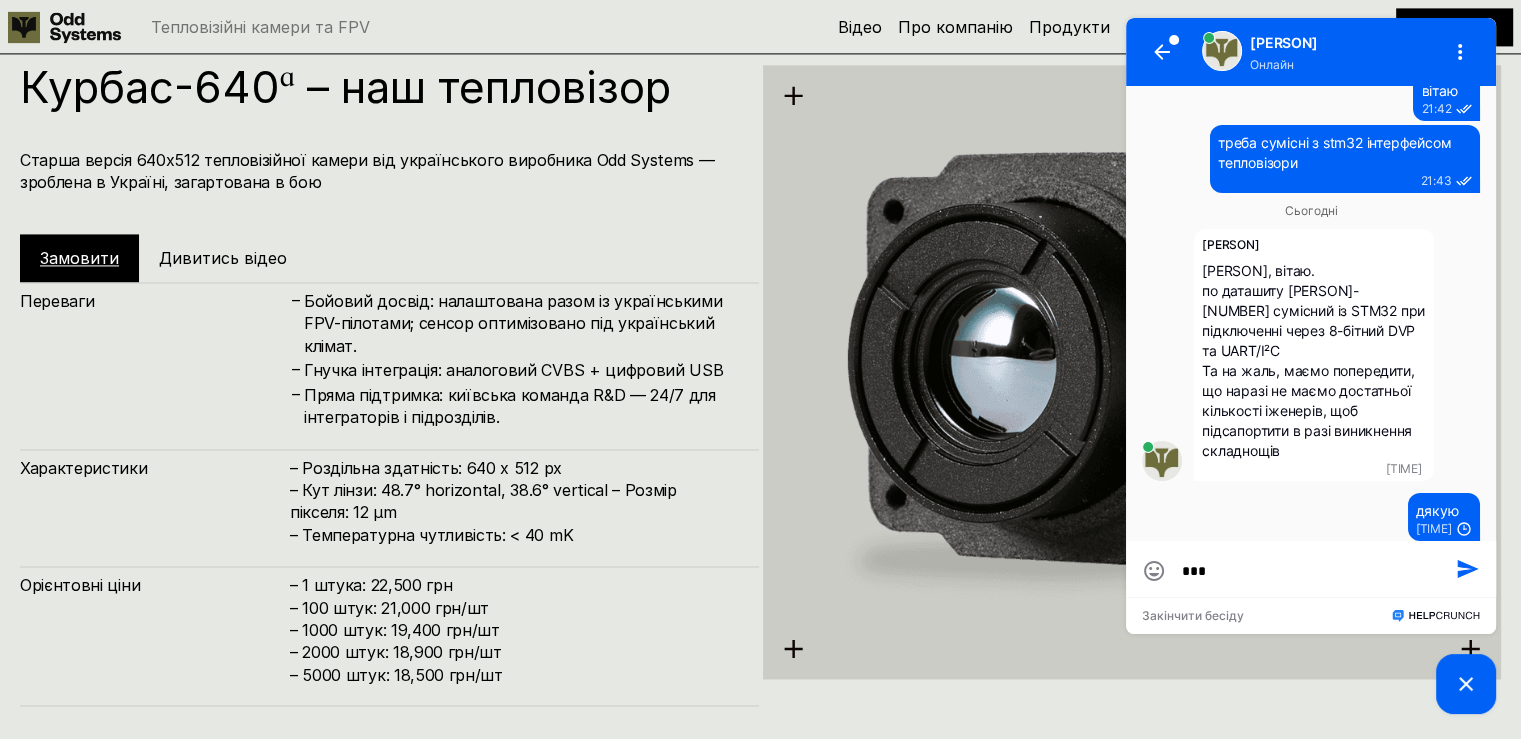 type on "****" 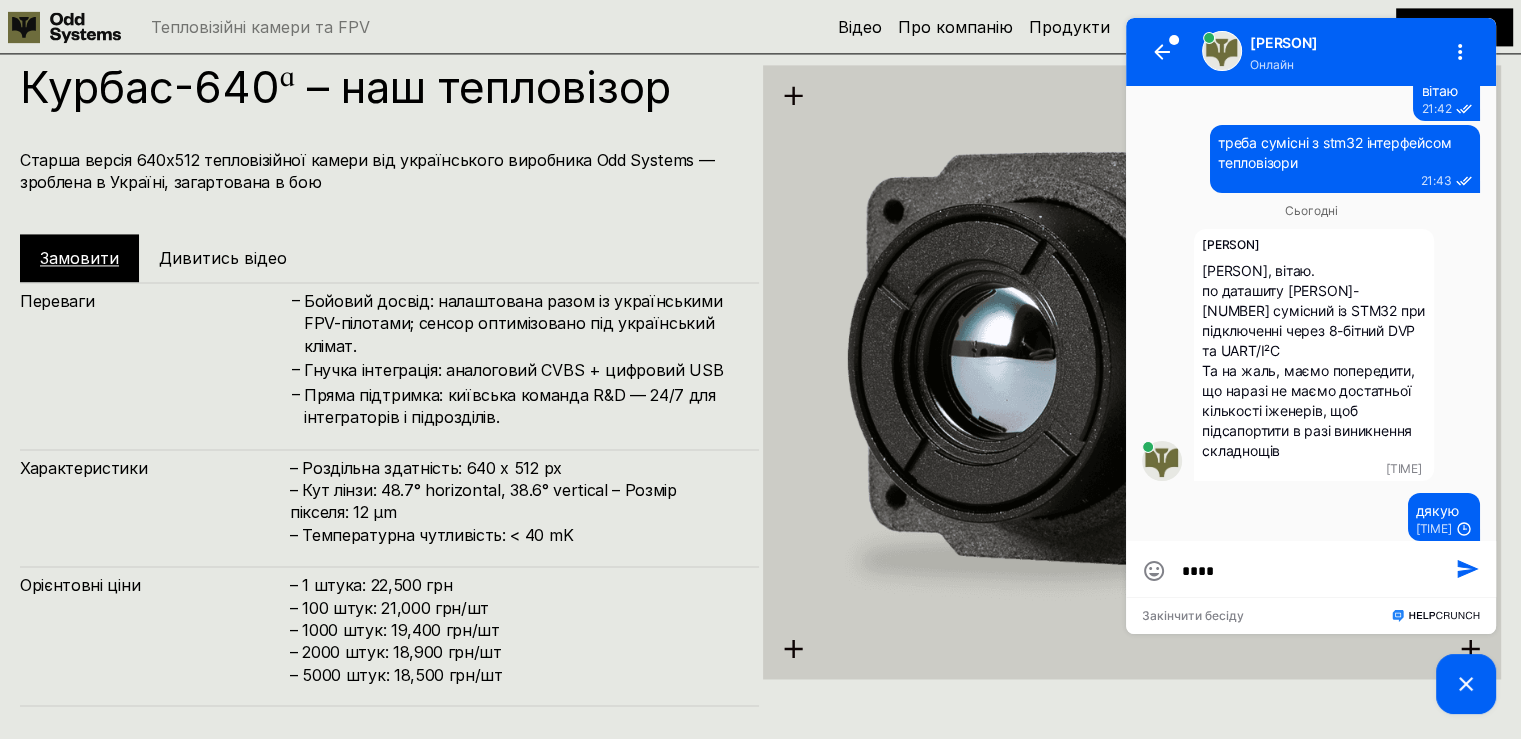 type on "*****" 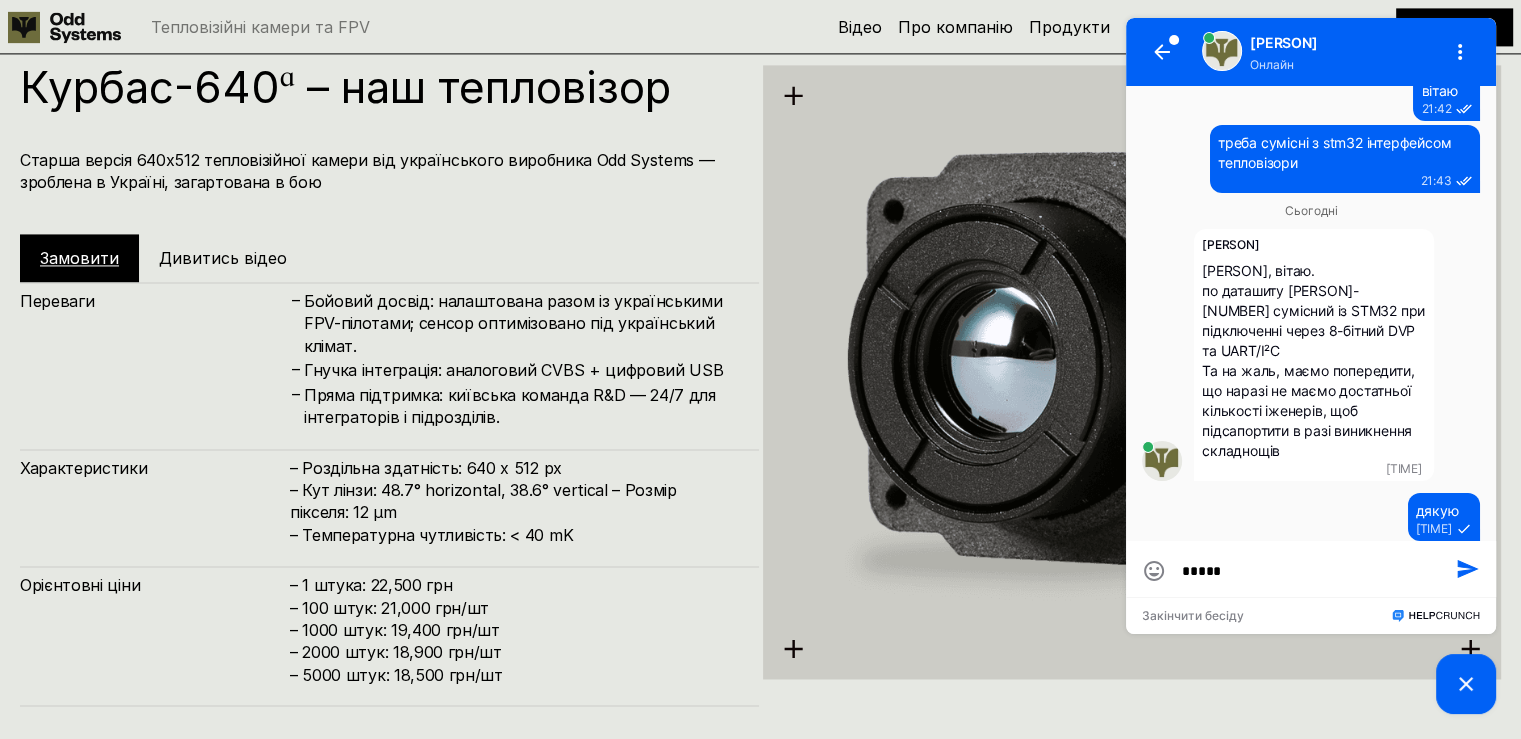 type 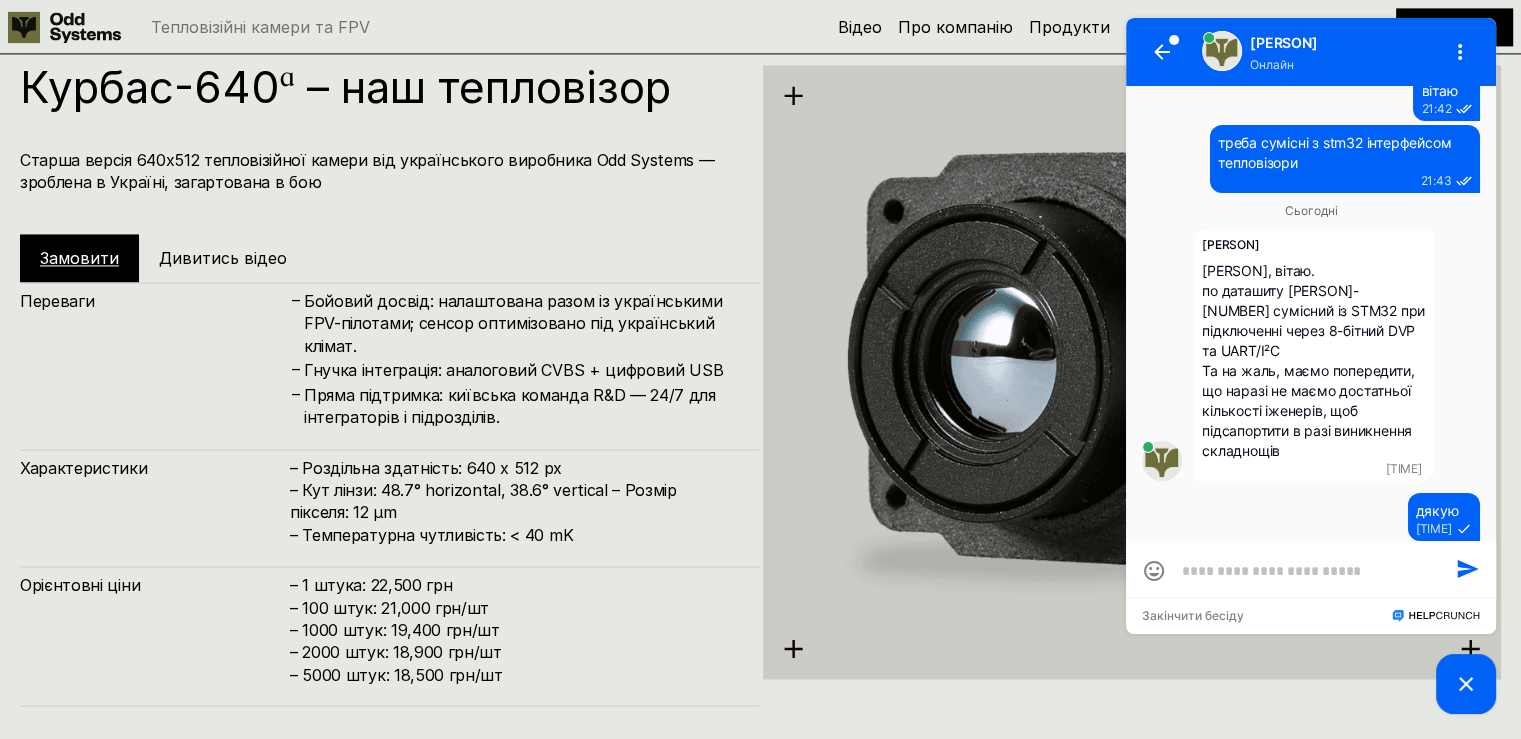 scroll, scrollTop: 101, scrollLeft: 0, axis: vertical 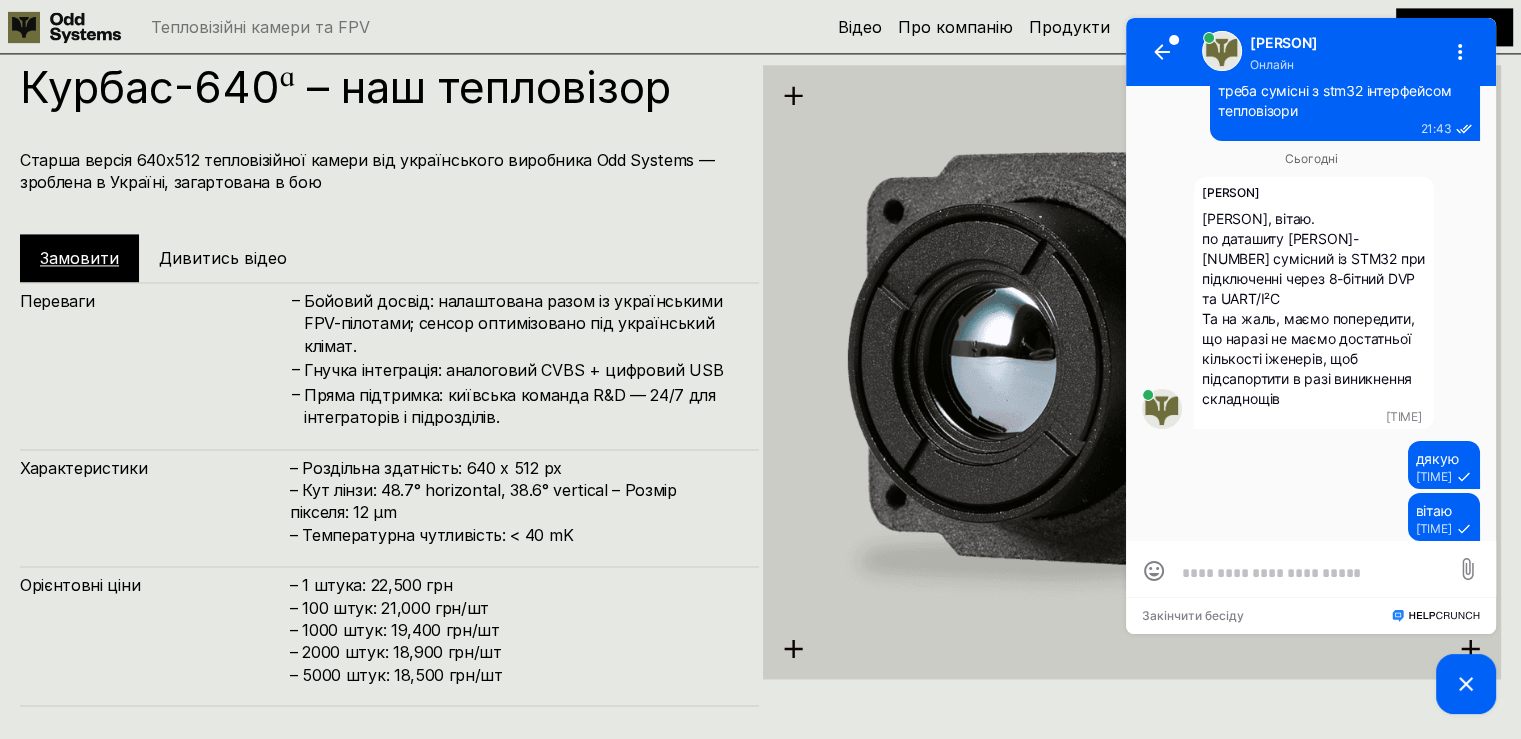 type on "*" 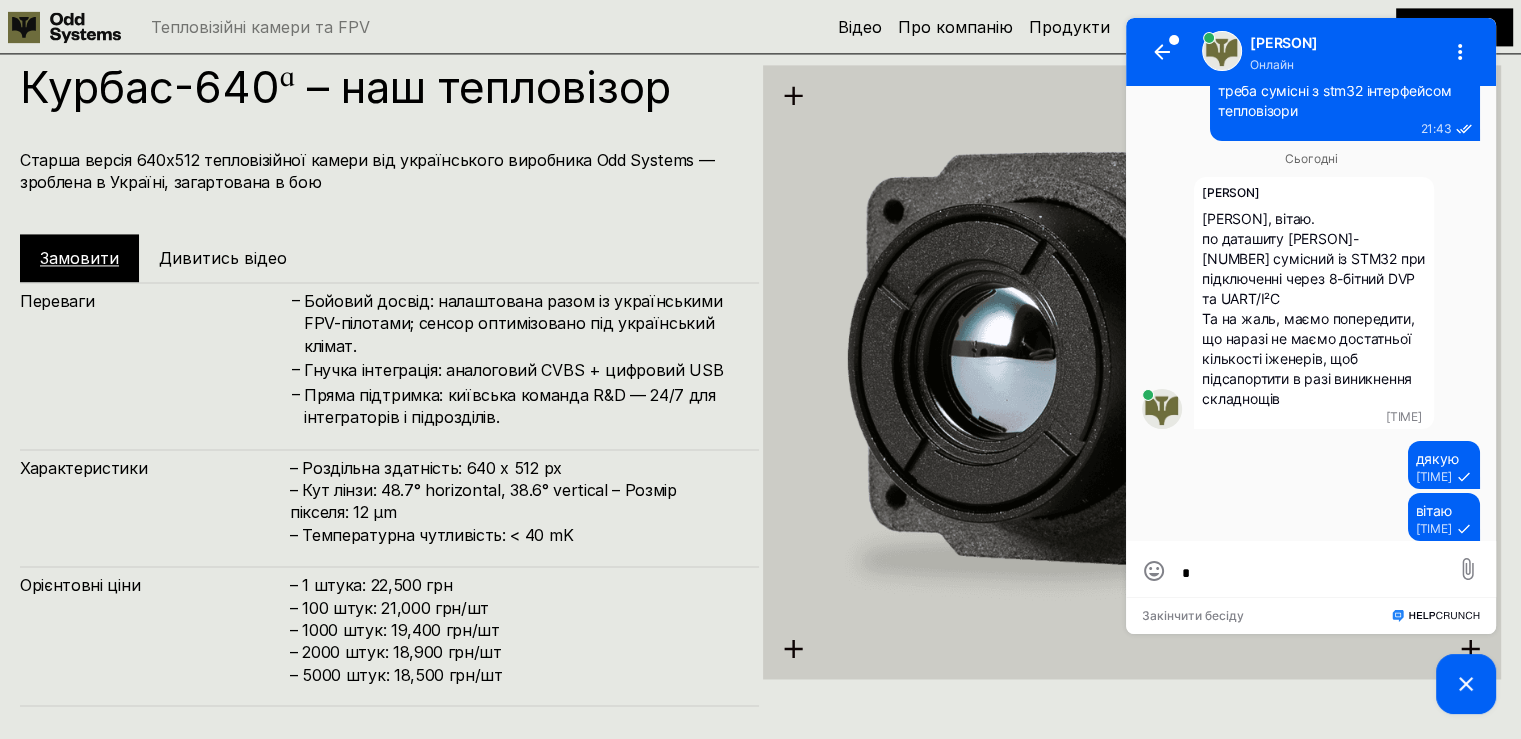 scroll, scrollTop: 0, scrollLeft: 0, axis: both 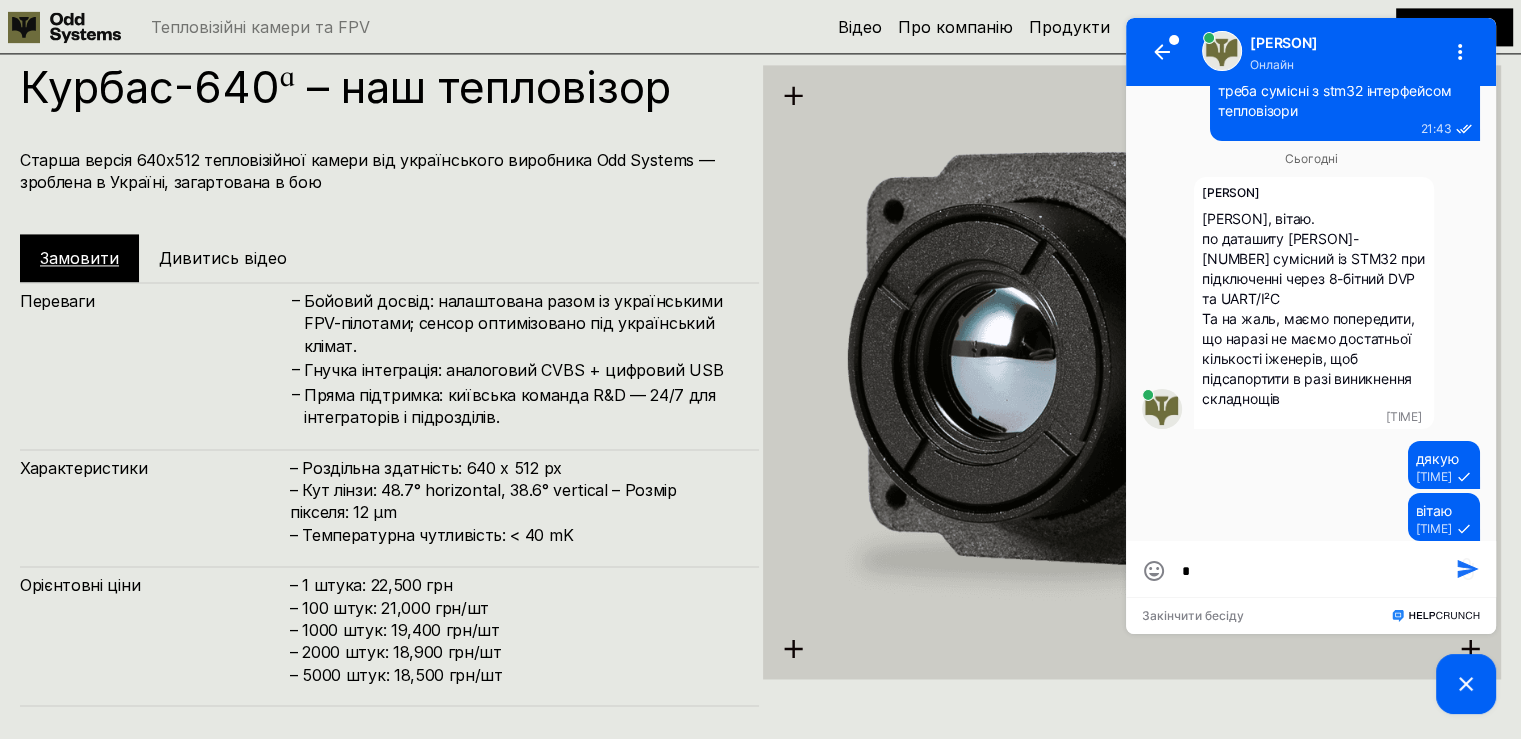 type on "*" 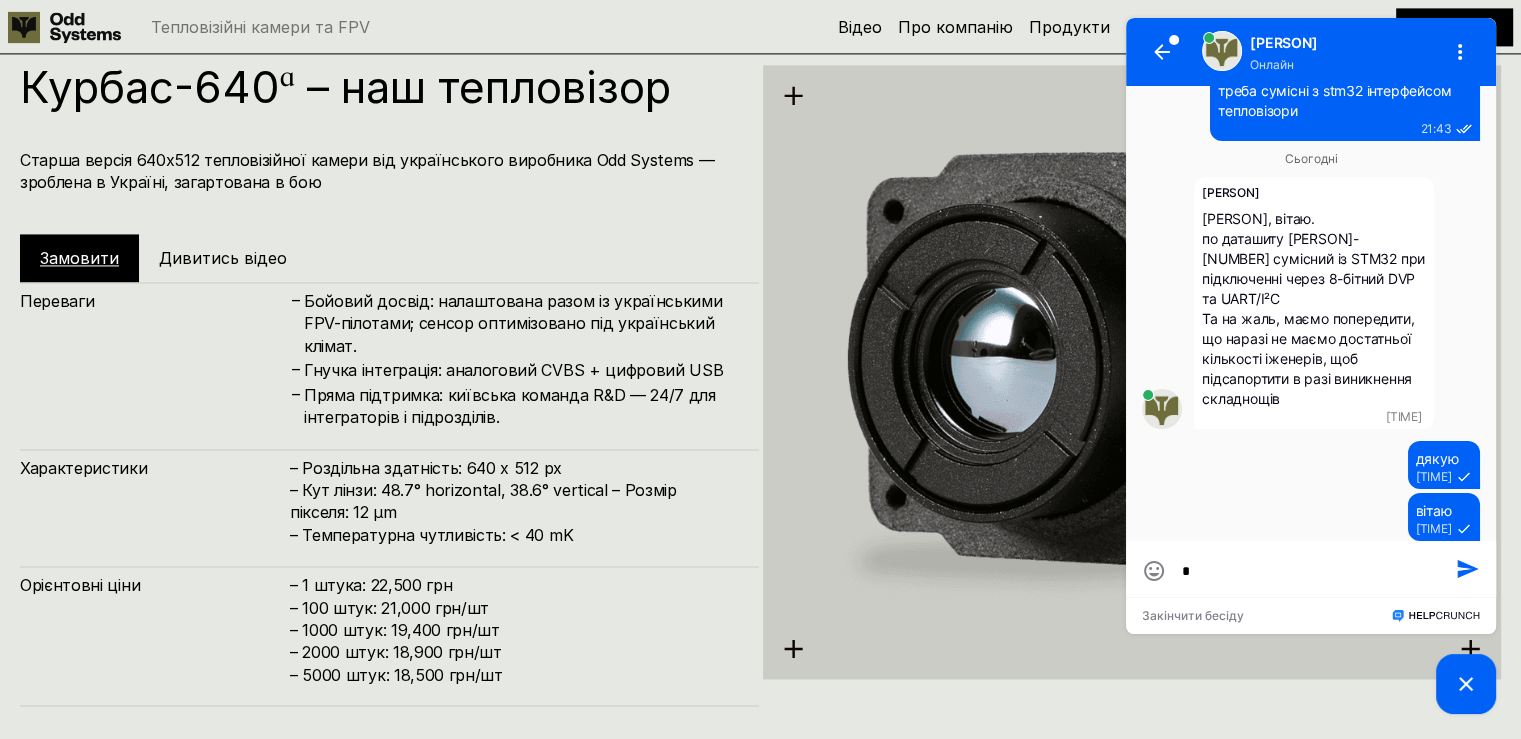 type on "***" 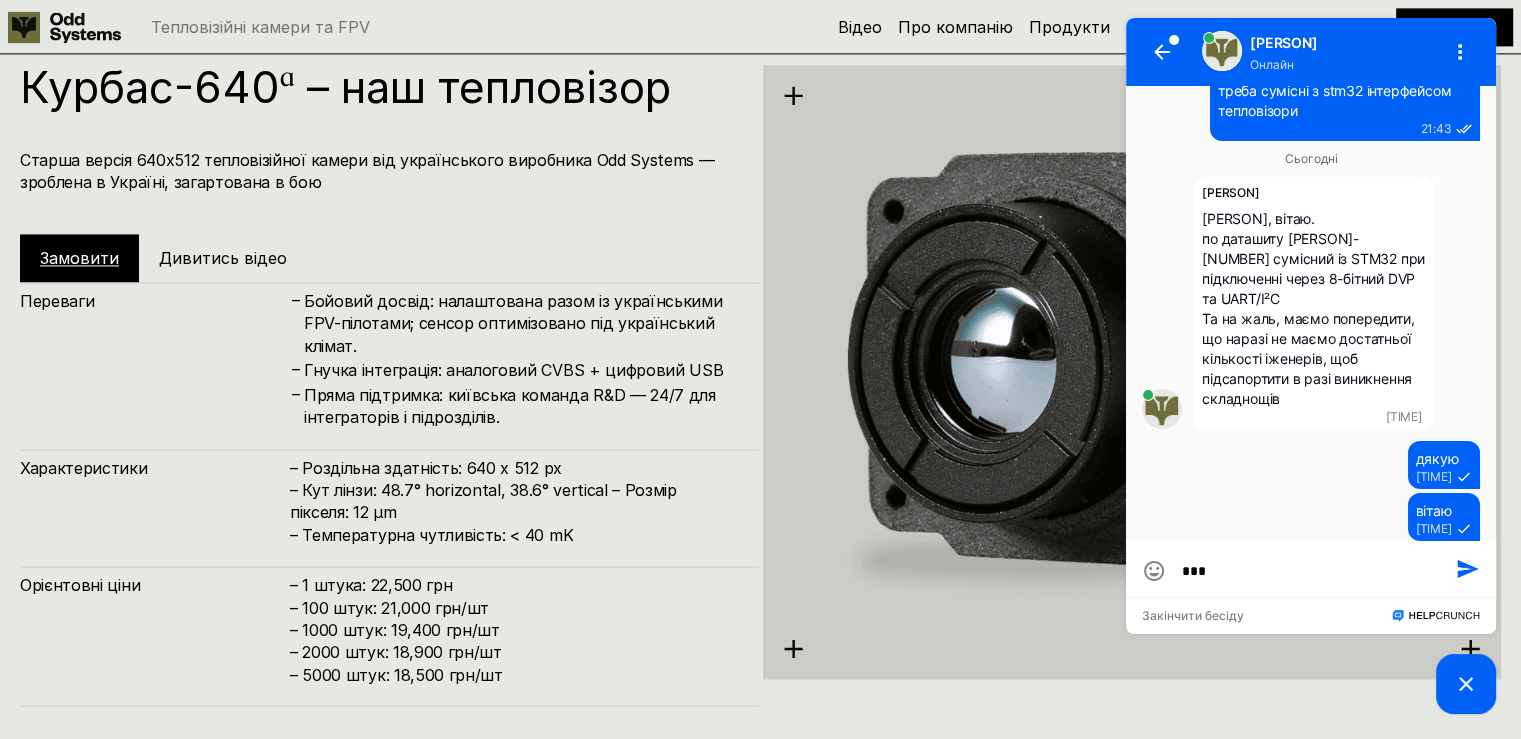 type on "****" 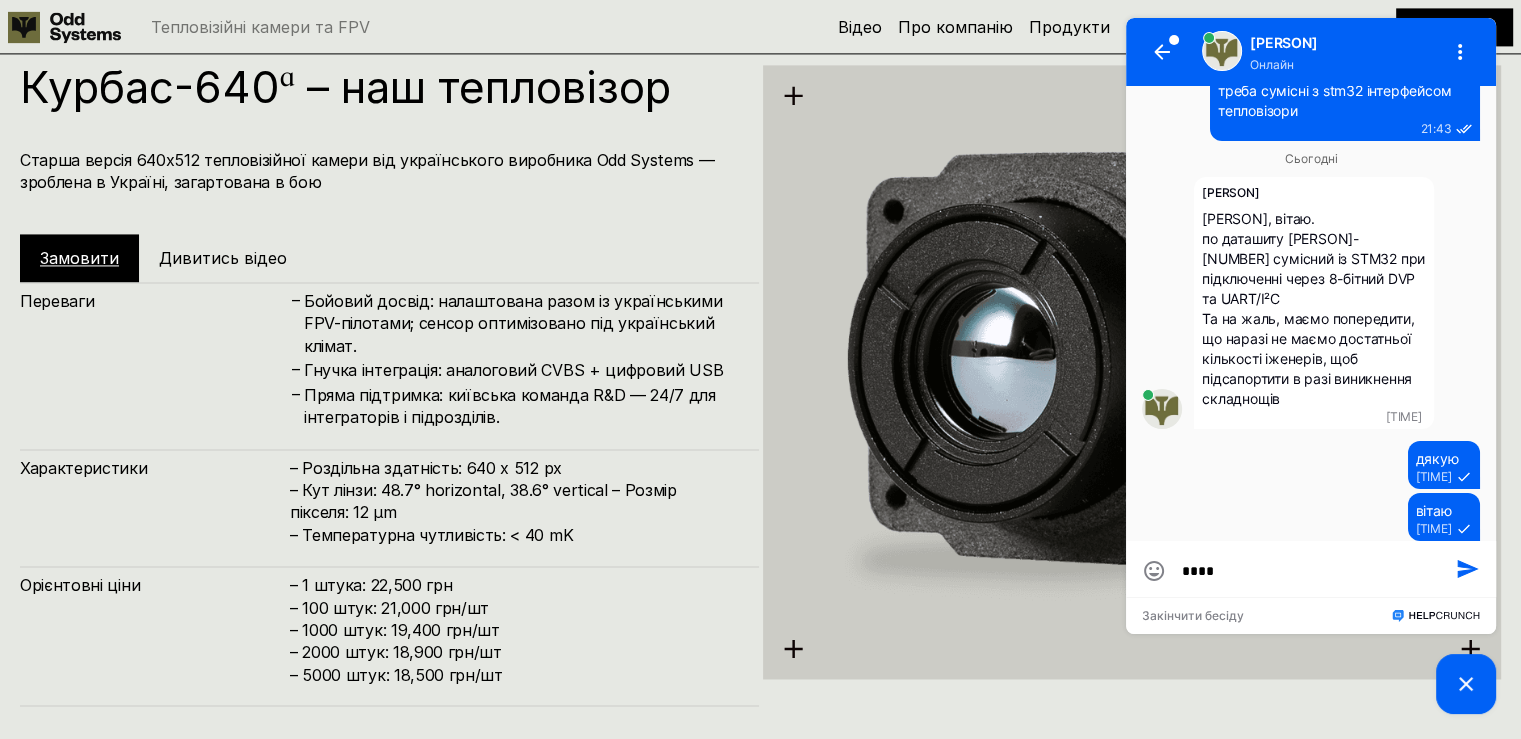 type on "*****" 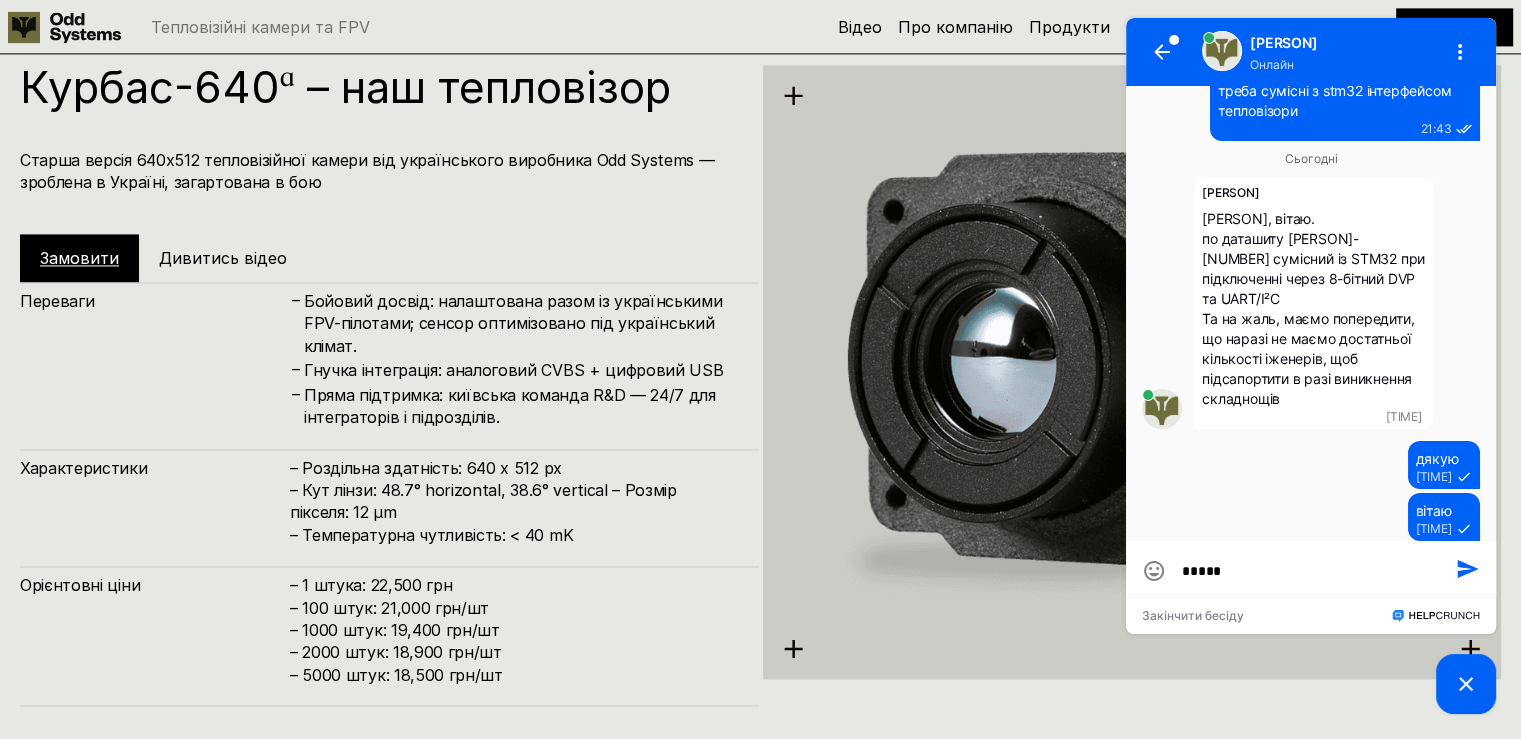 type on "******" 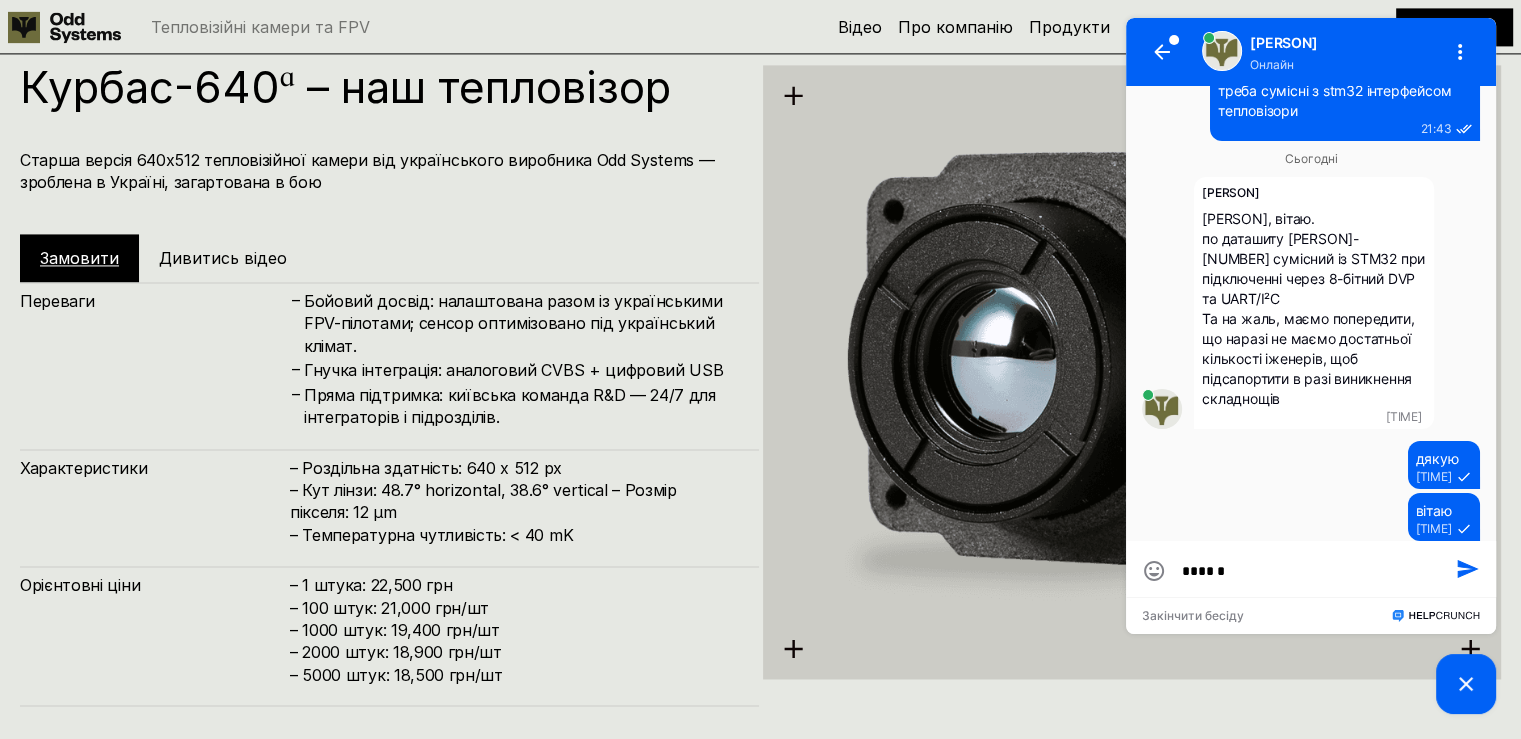type on "*******" 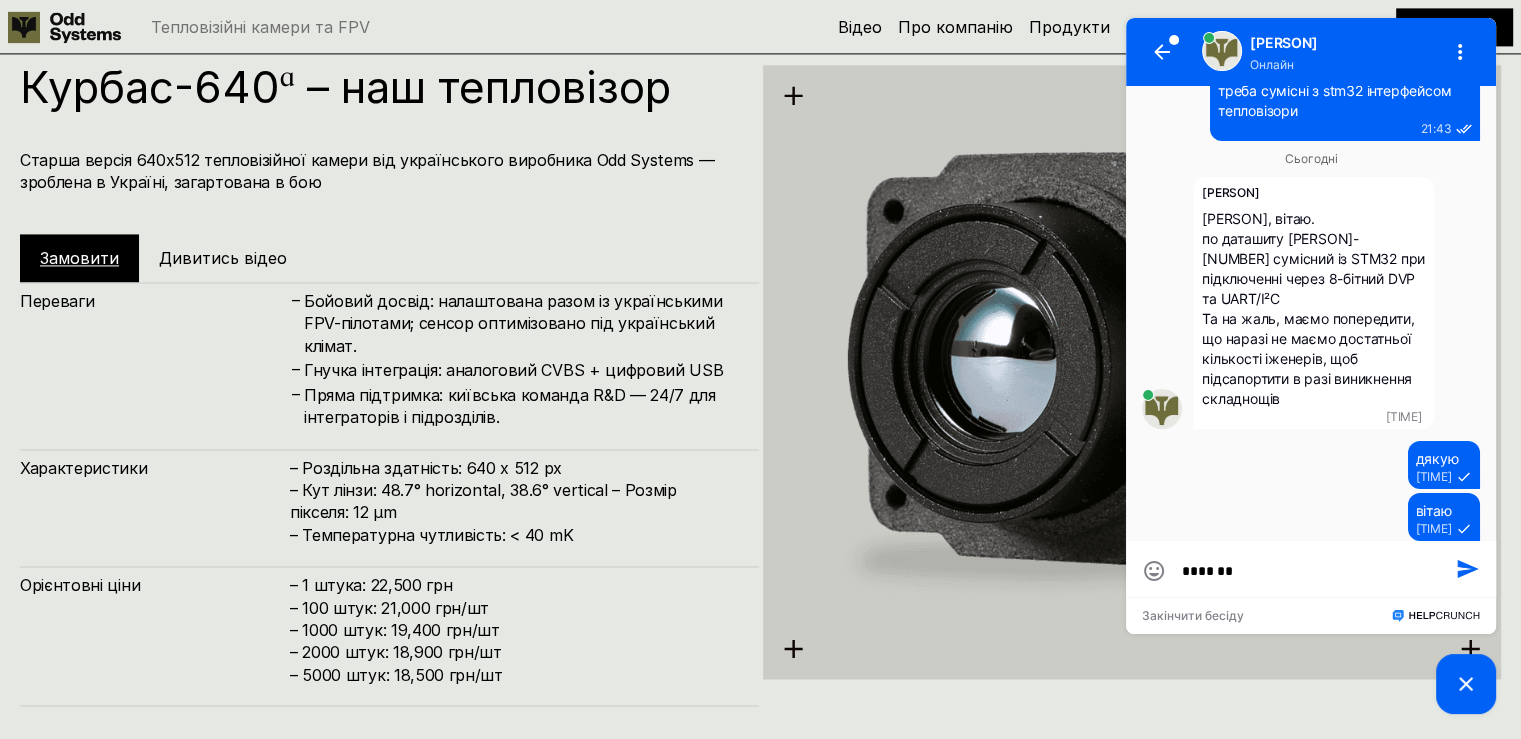 type on "*******" 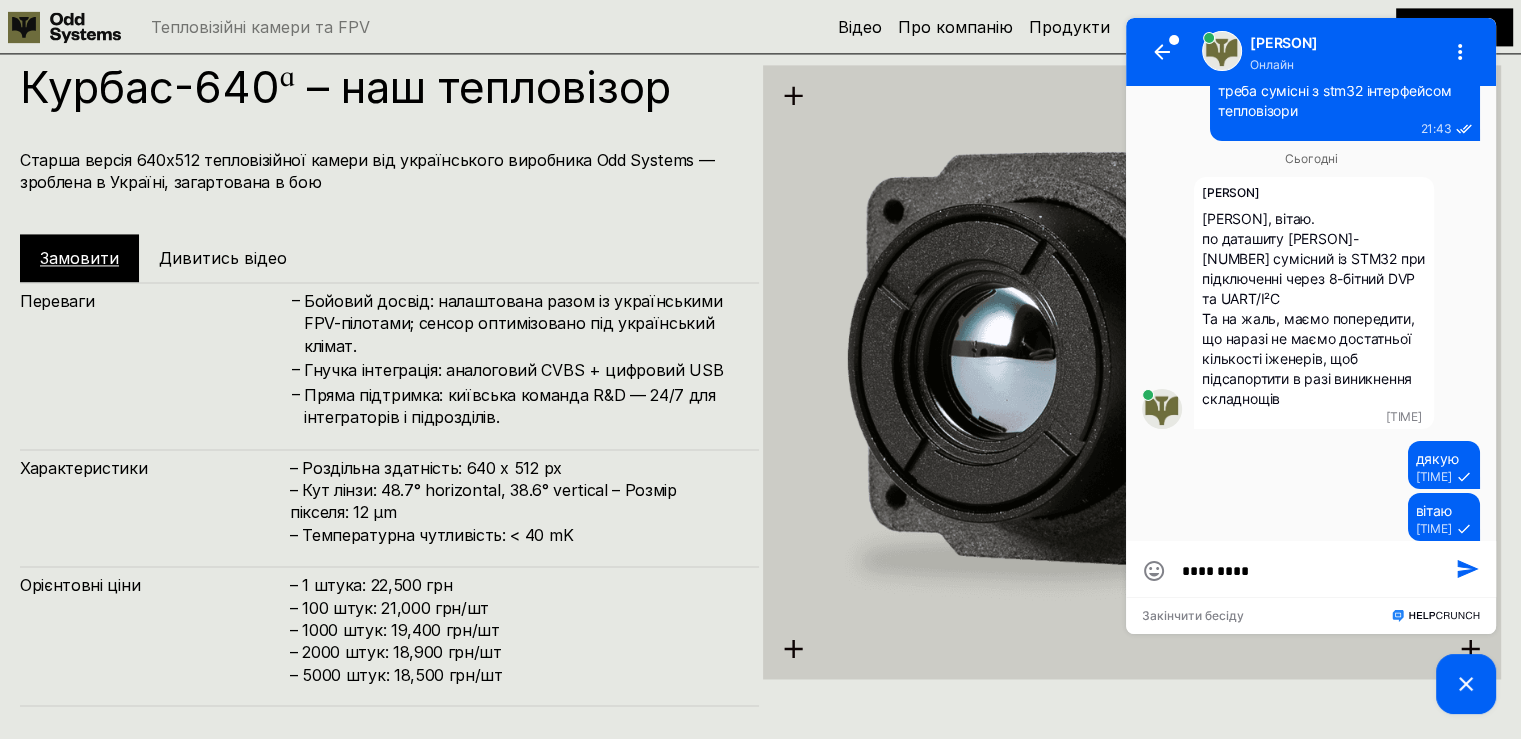 type on "**********" 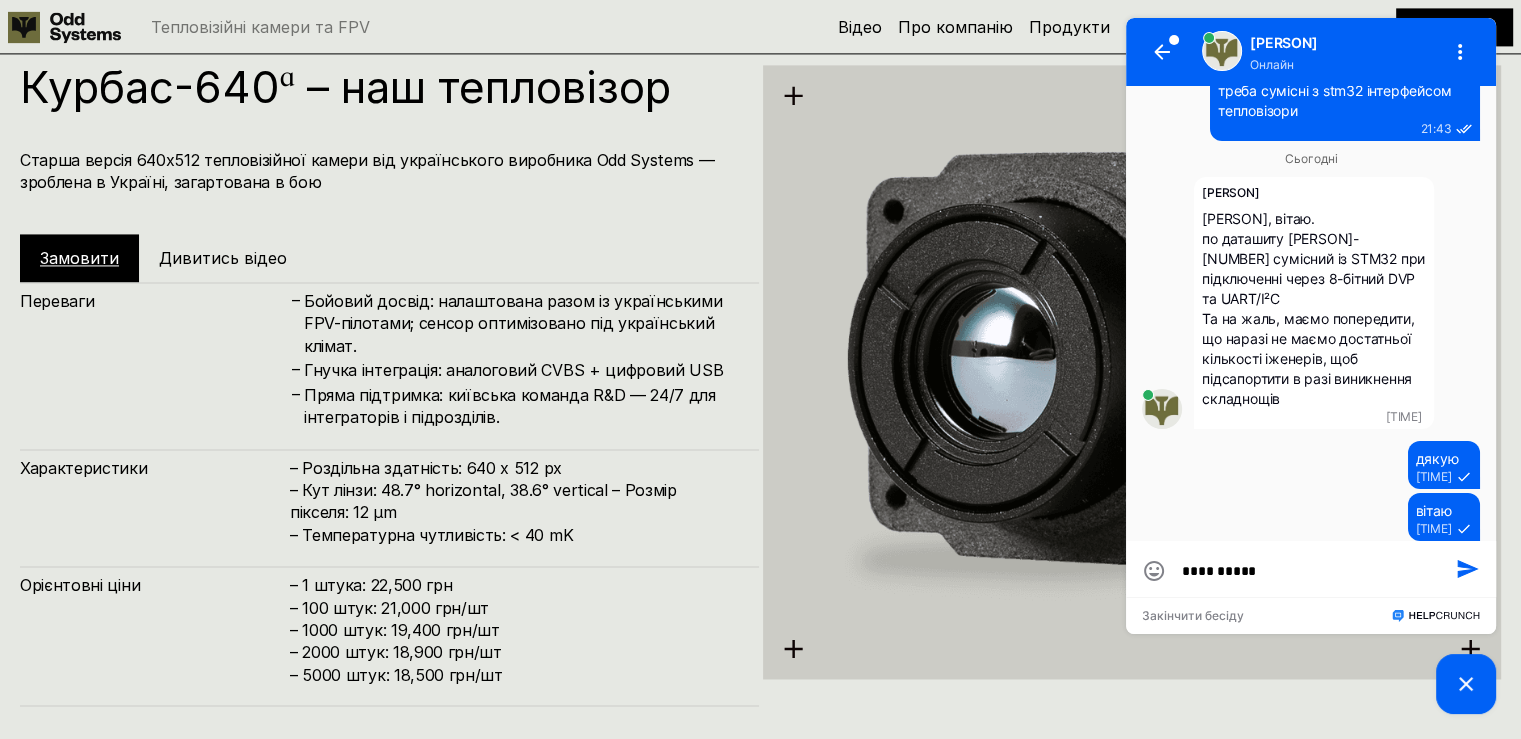 type on "**********" 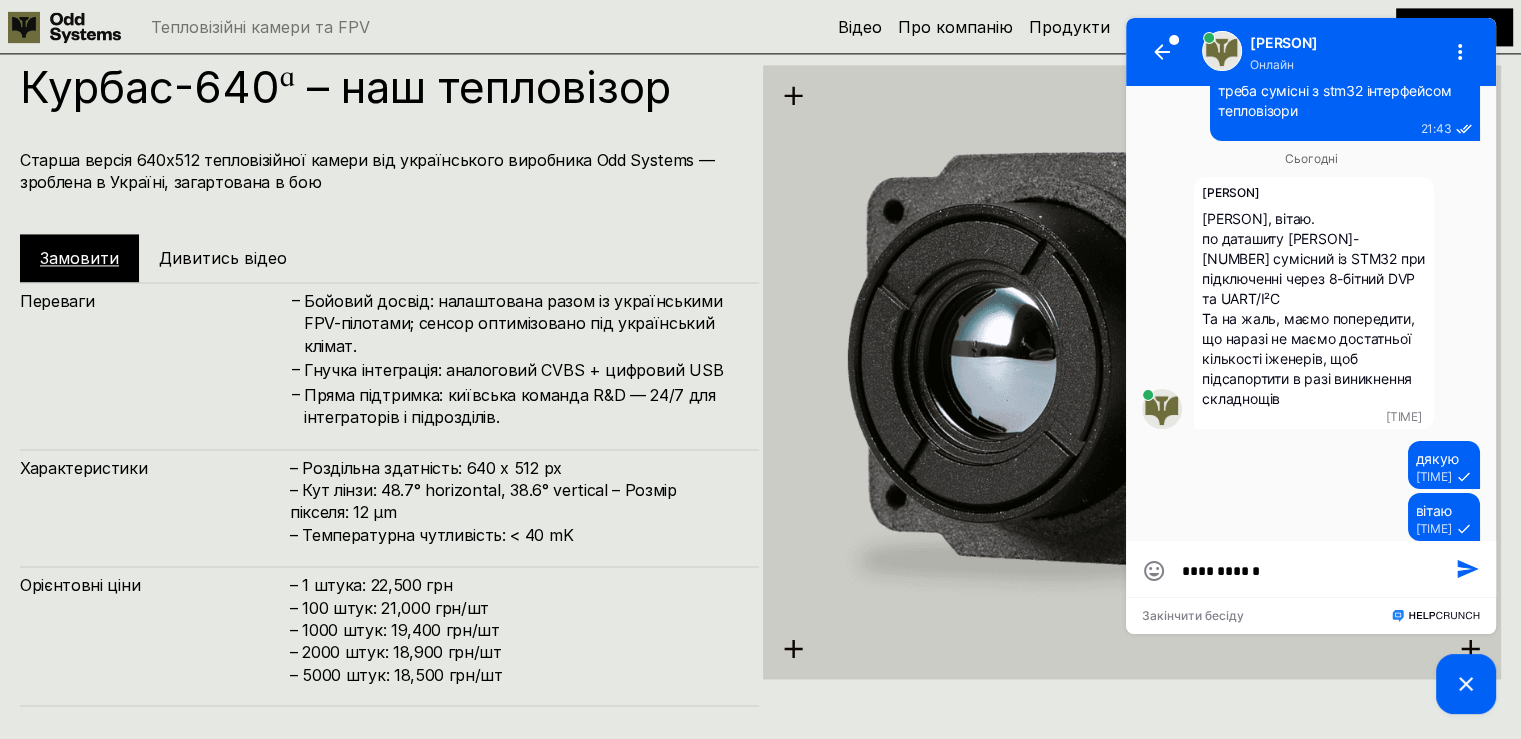 type on "**********" 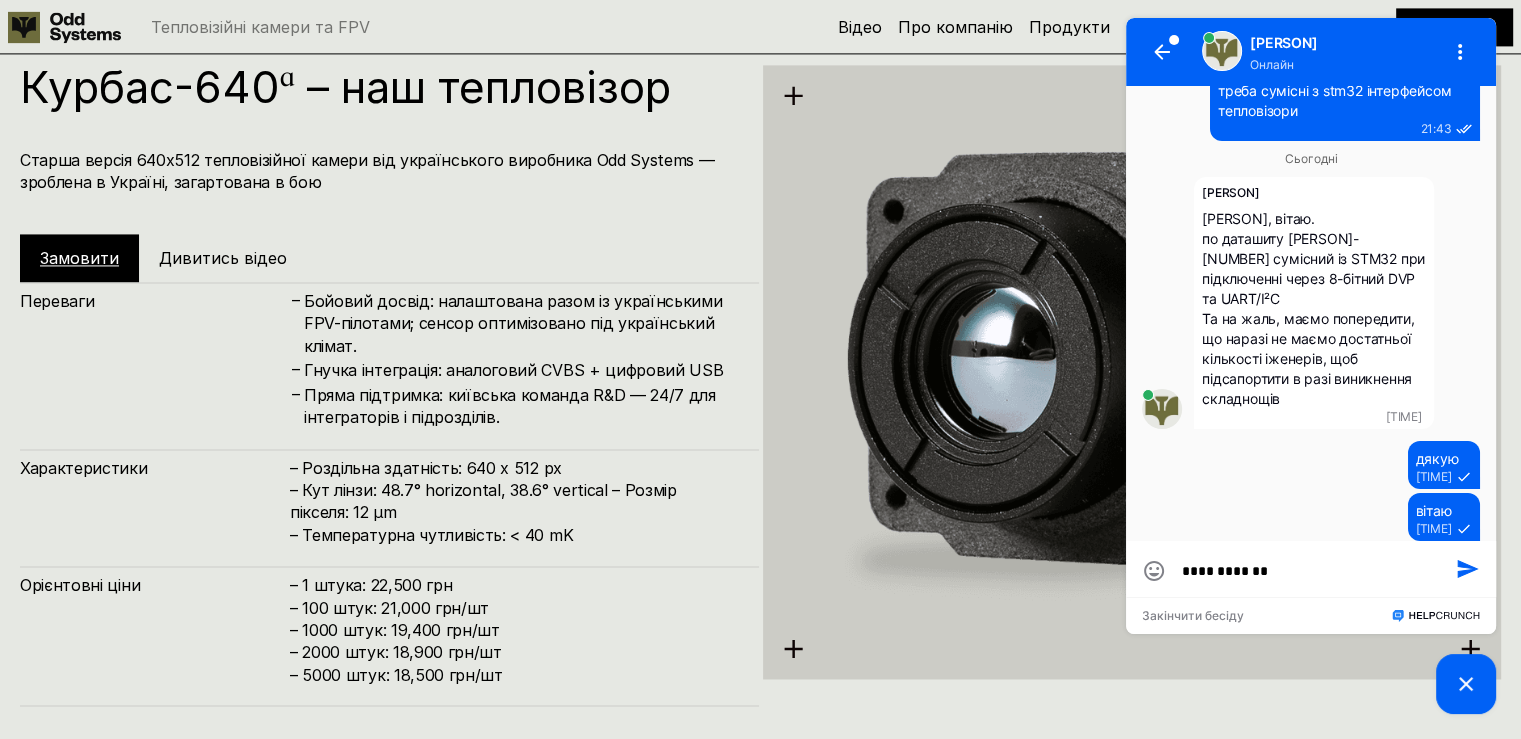 type on "**********" 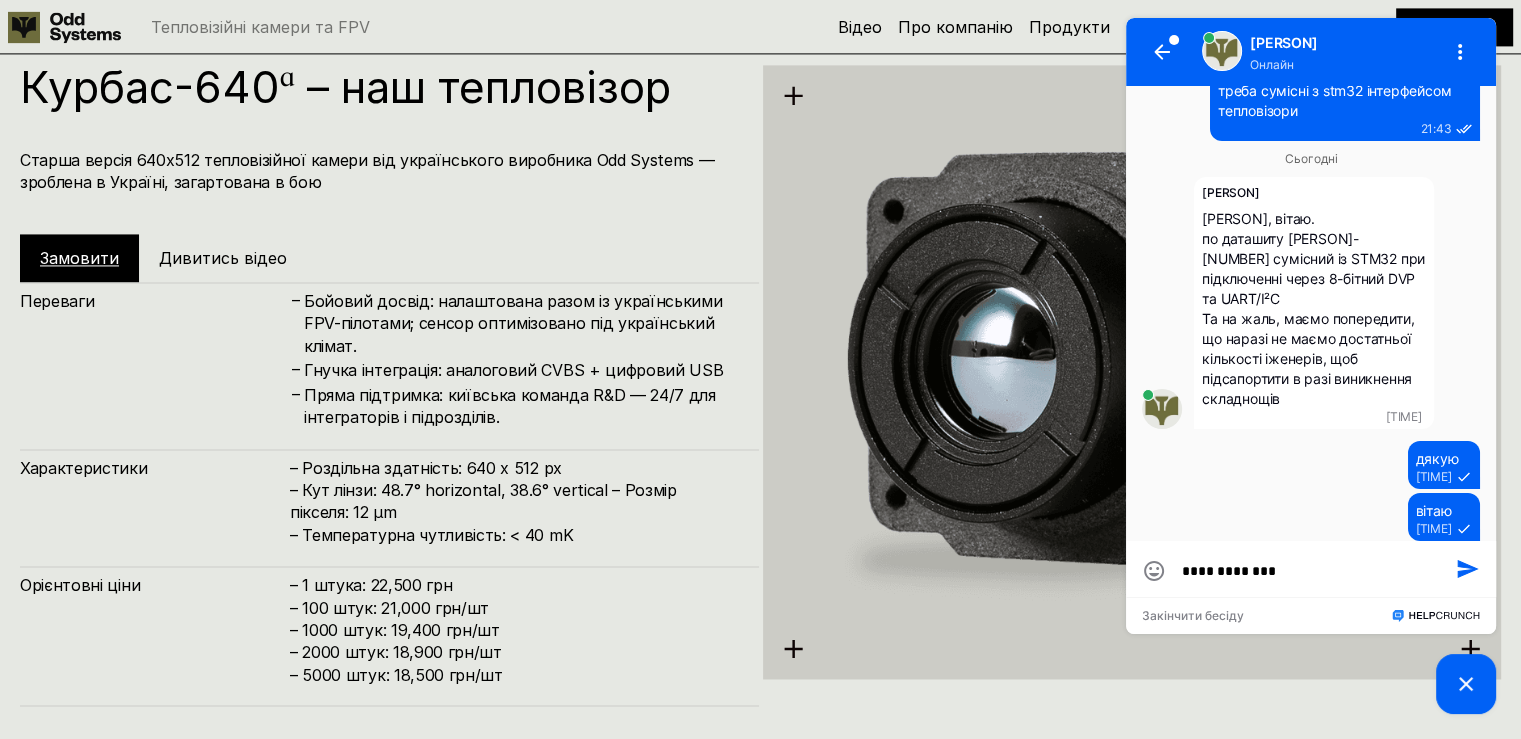 type on "**********" 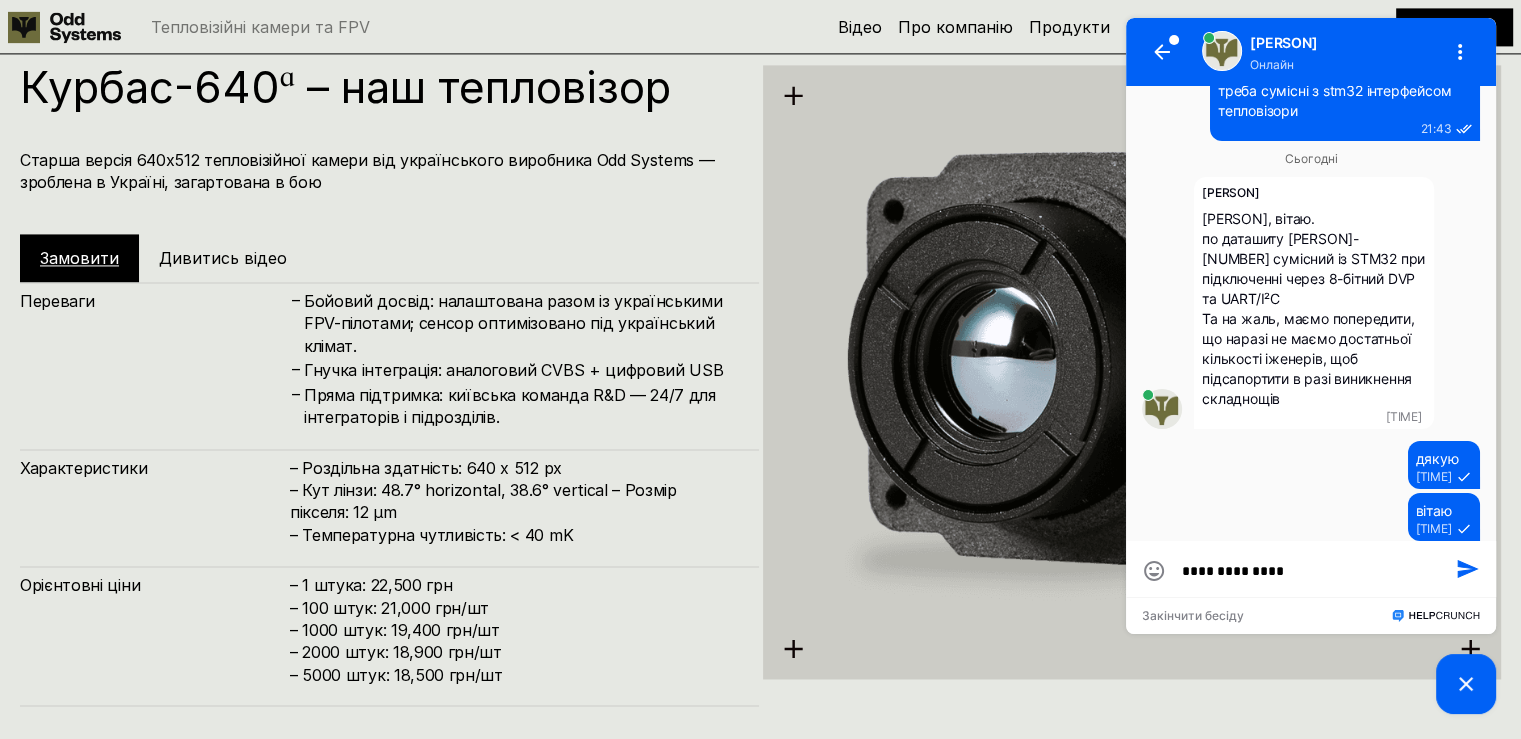 type on "**********" 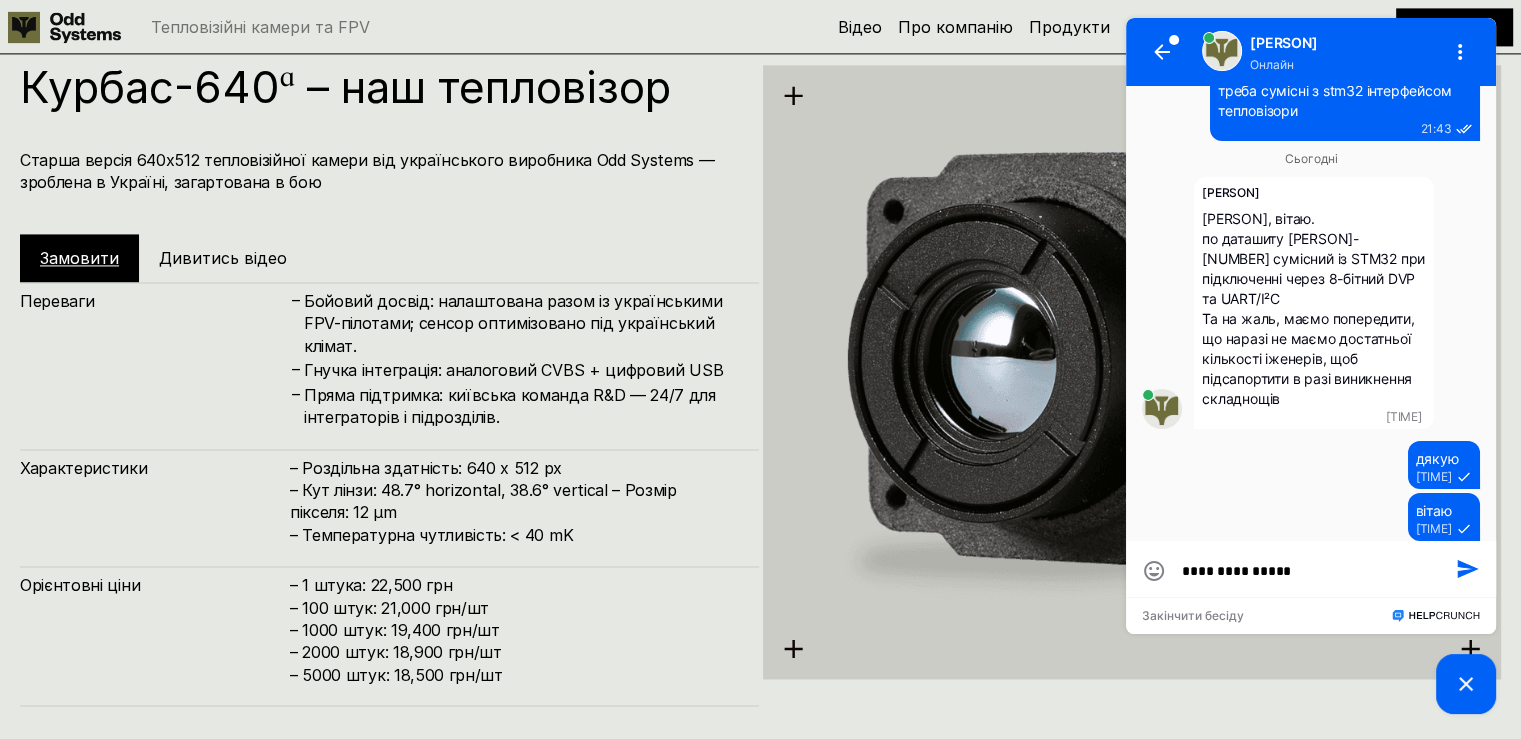 type on "**********" 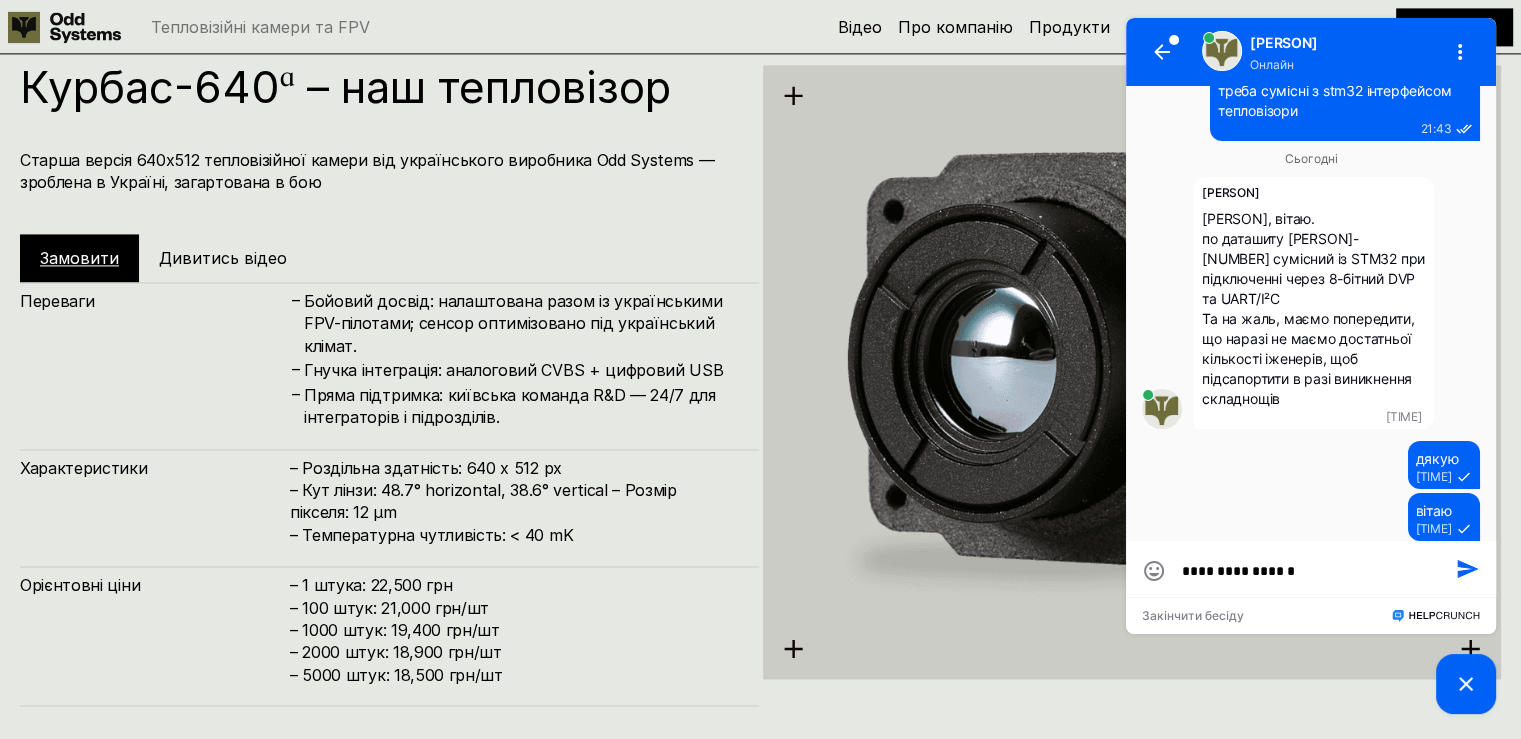 type on "**********" 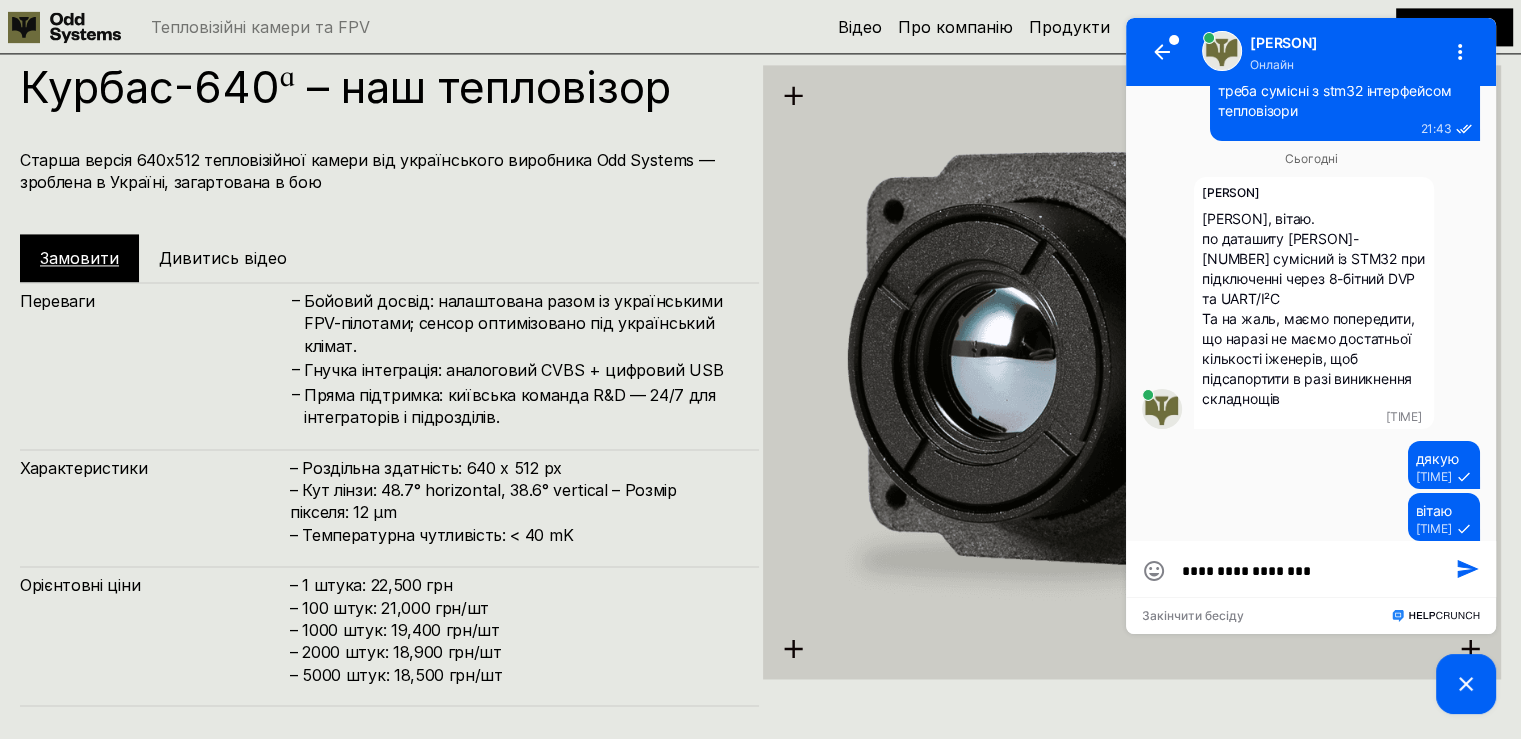 type on "**********" 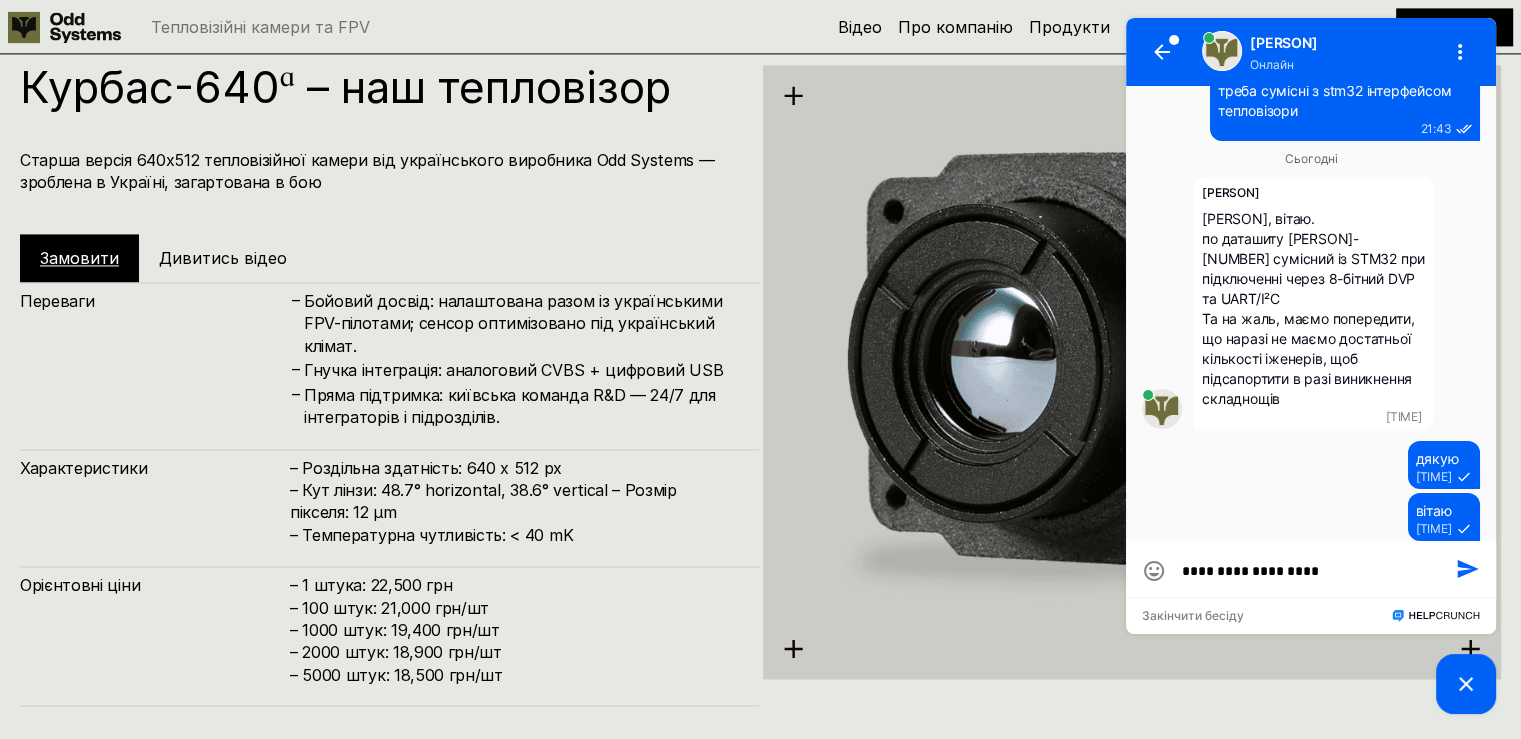 type on "**********" 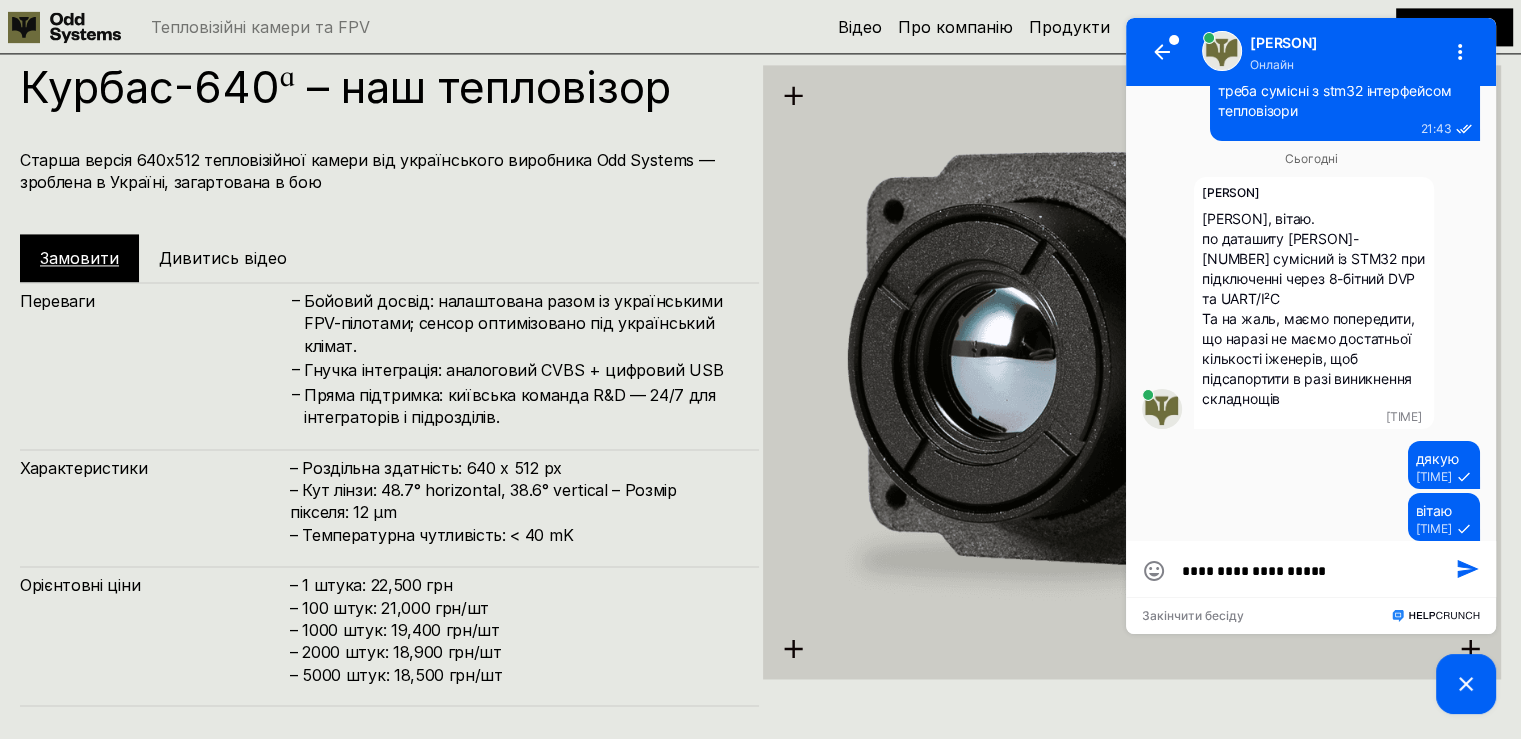 type on "**********" 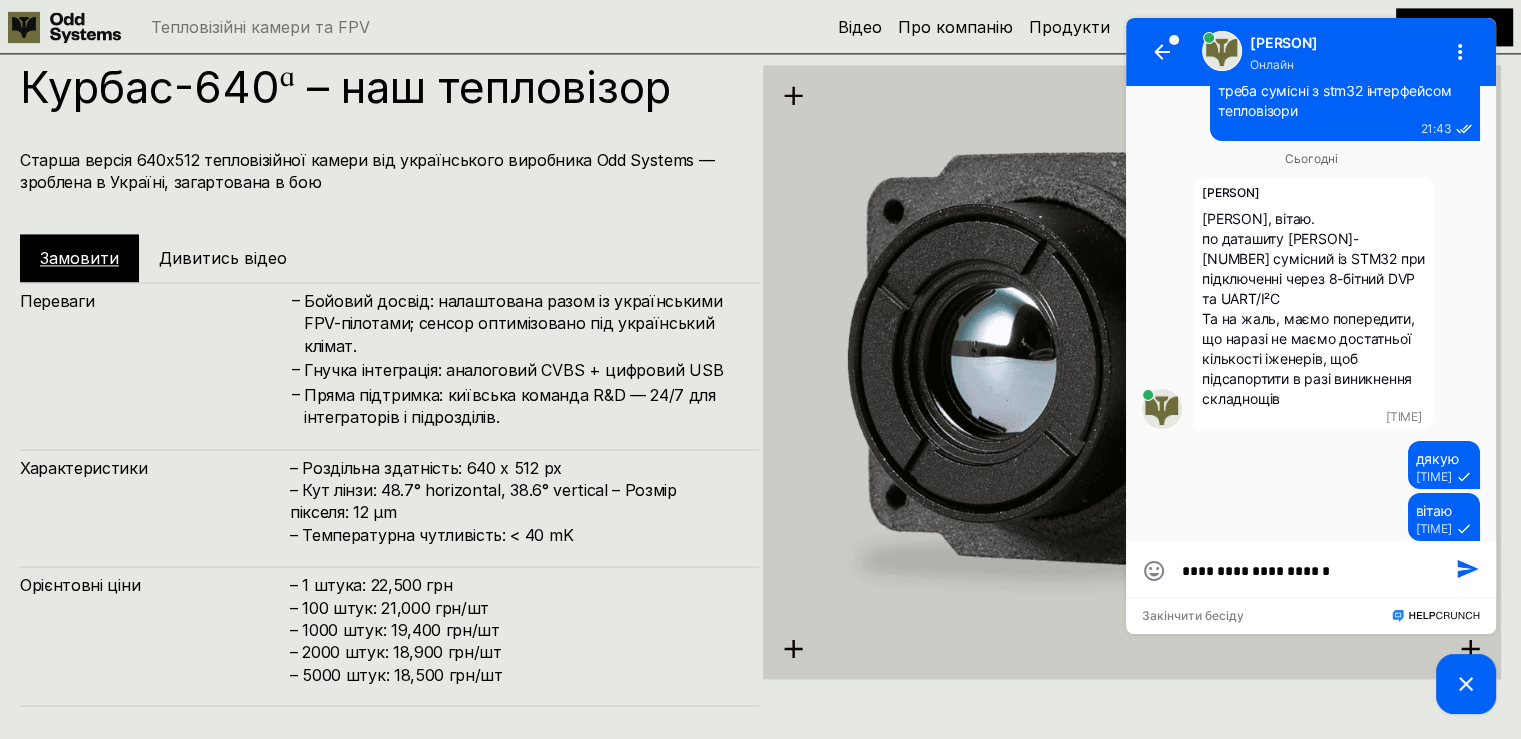 type on "**********" 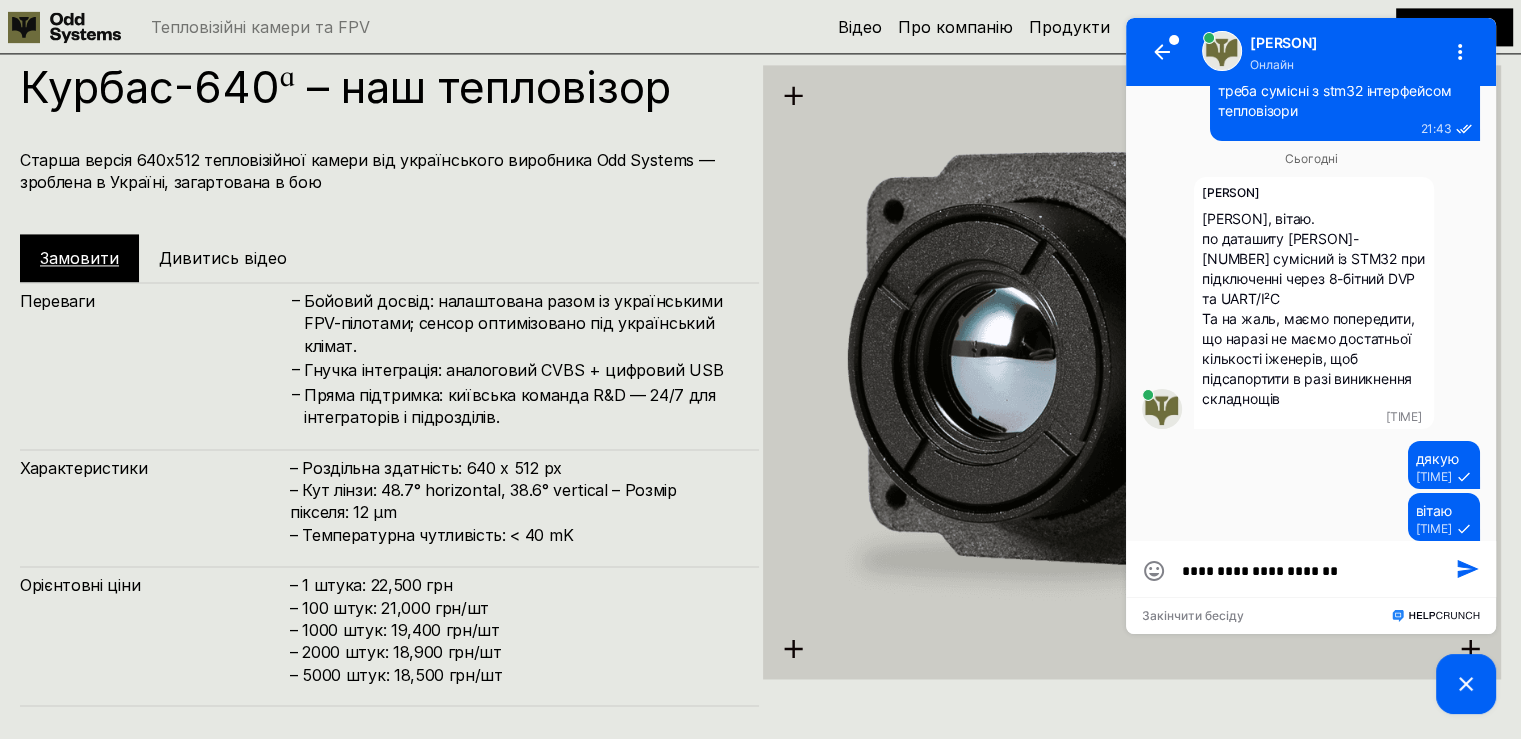 type on "**********" 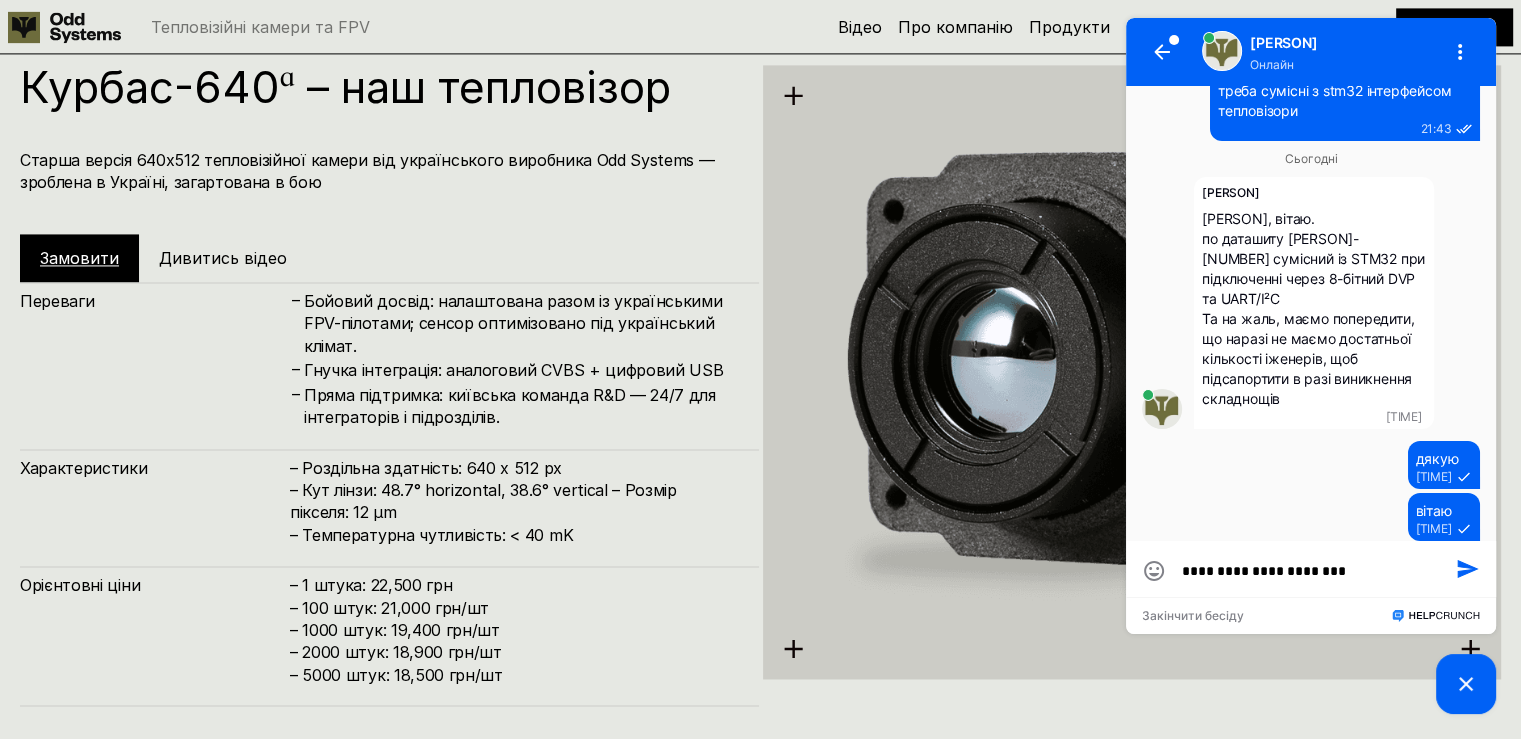 type on "**********" 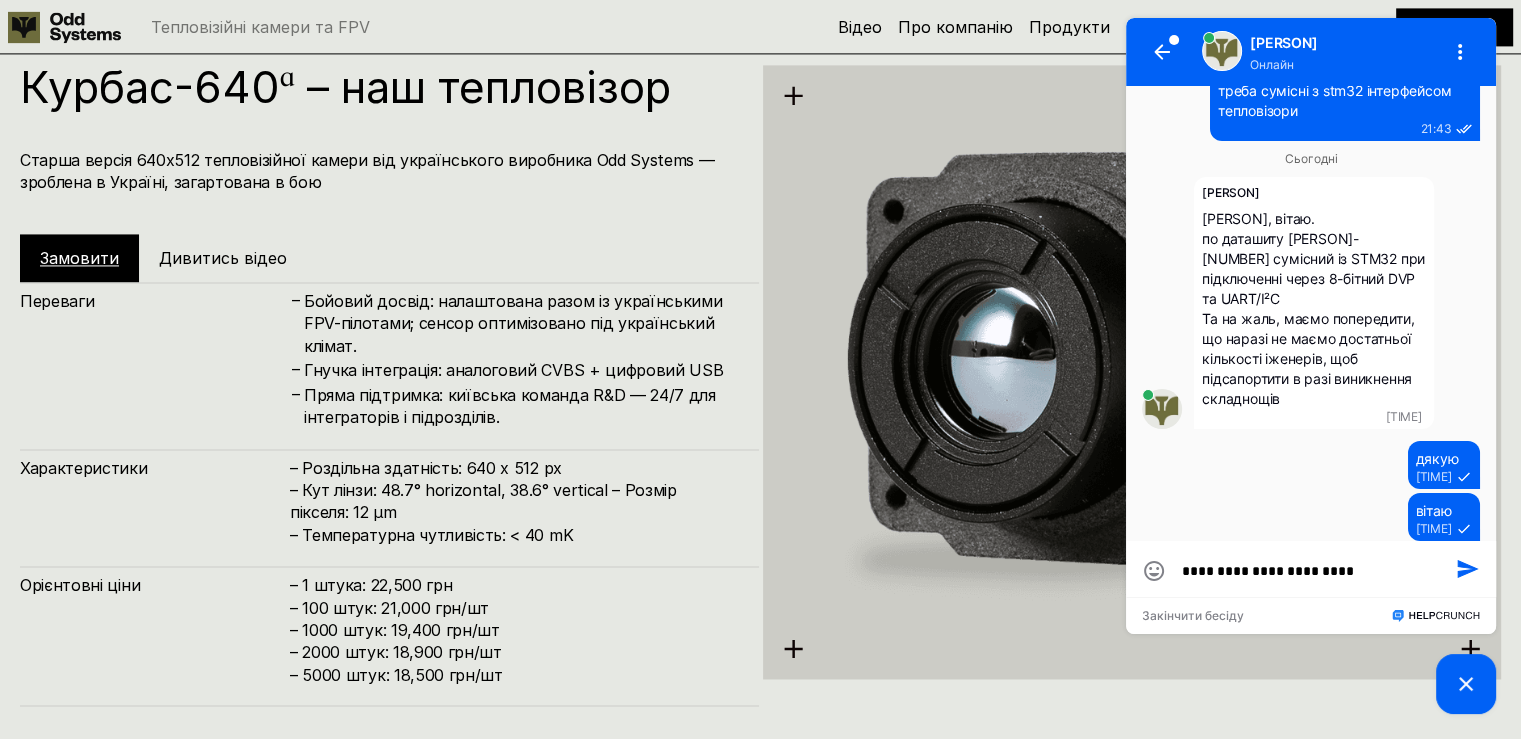 type on "**********" 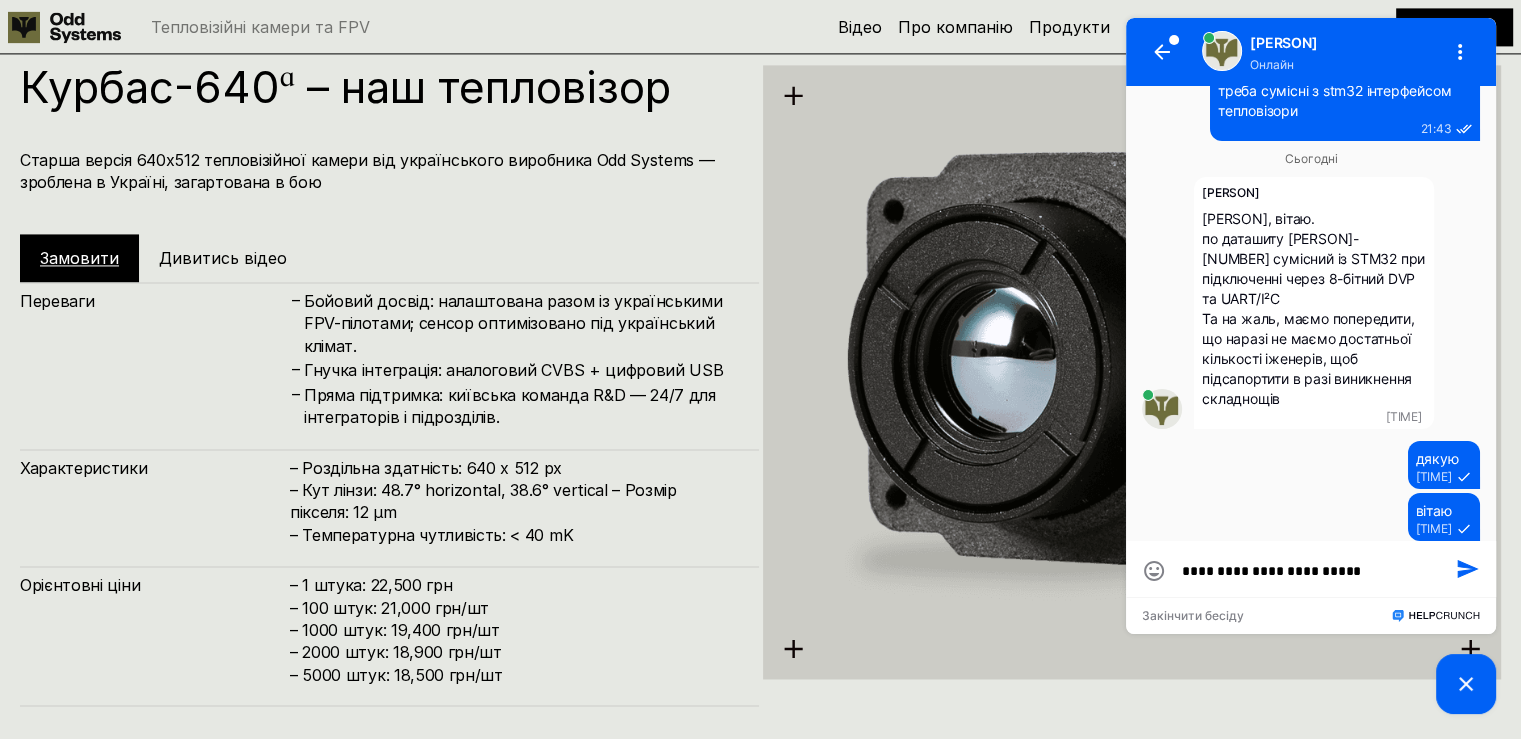 type on "**********" 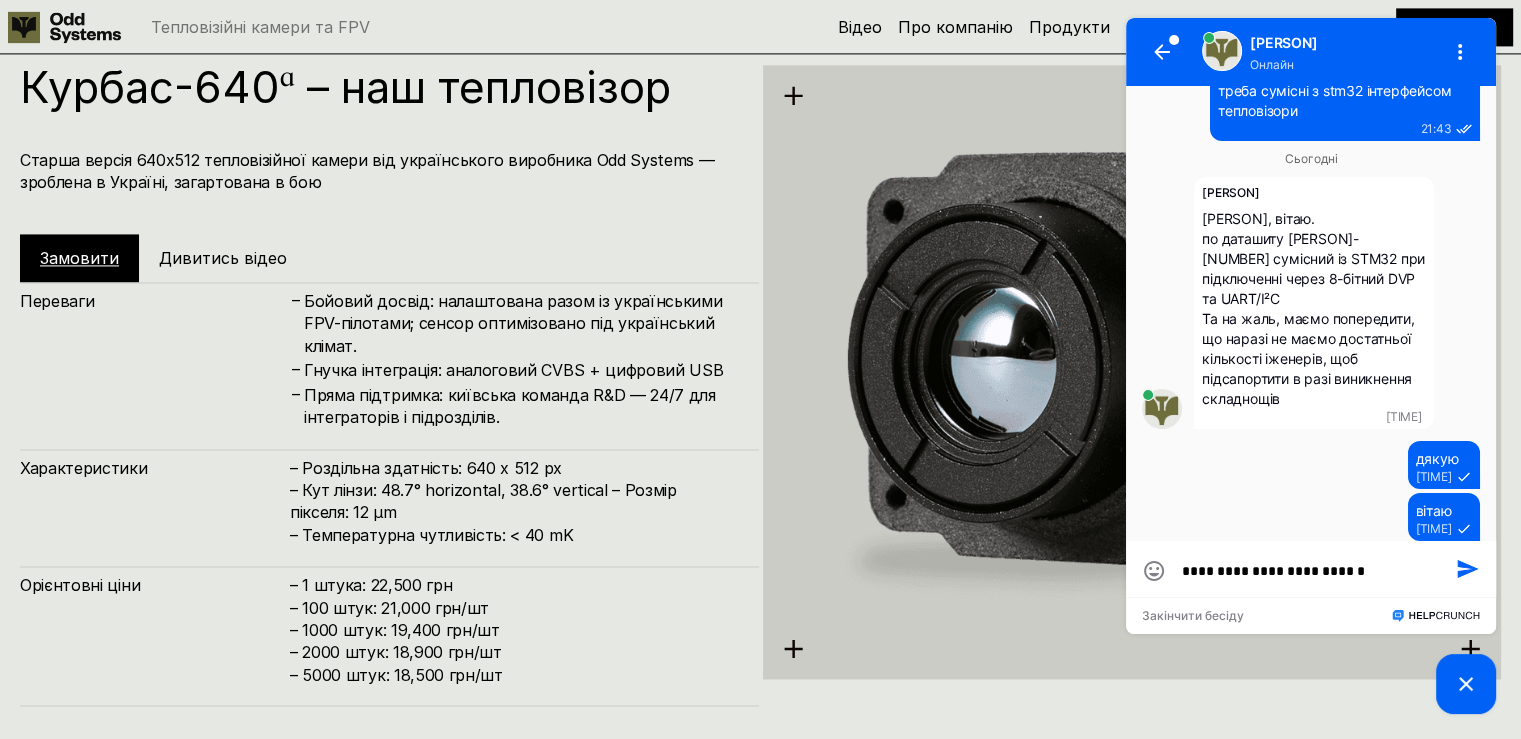 type on "**********" 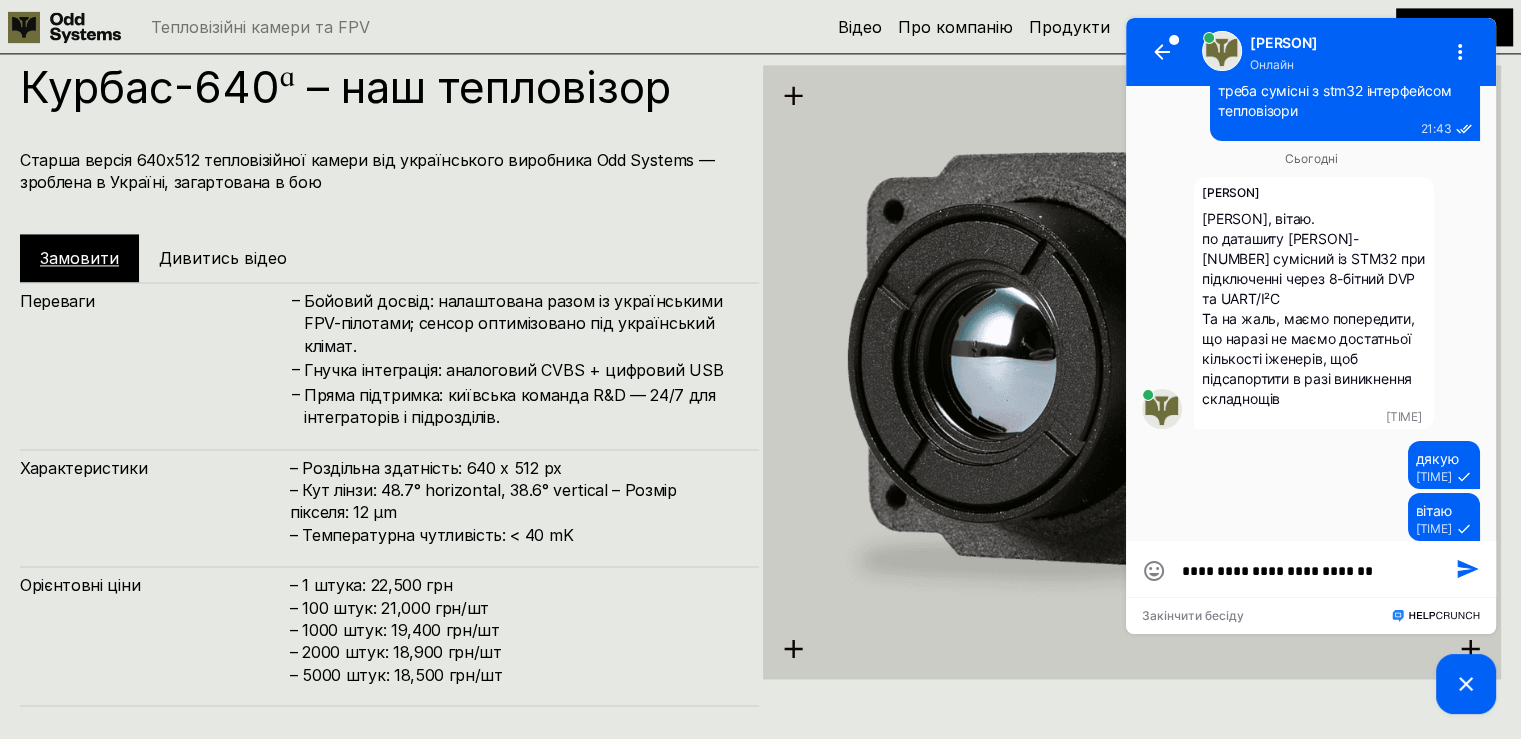 type on "**********" 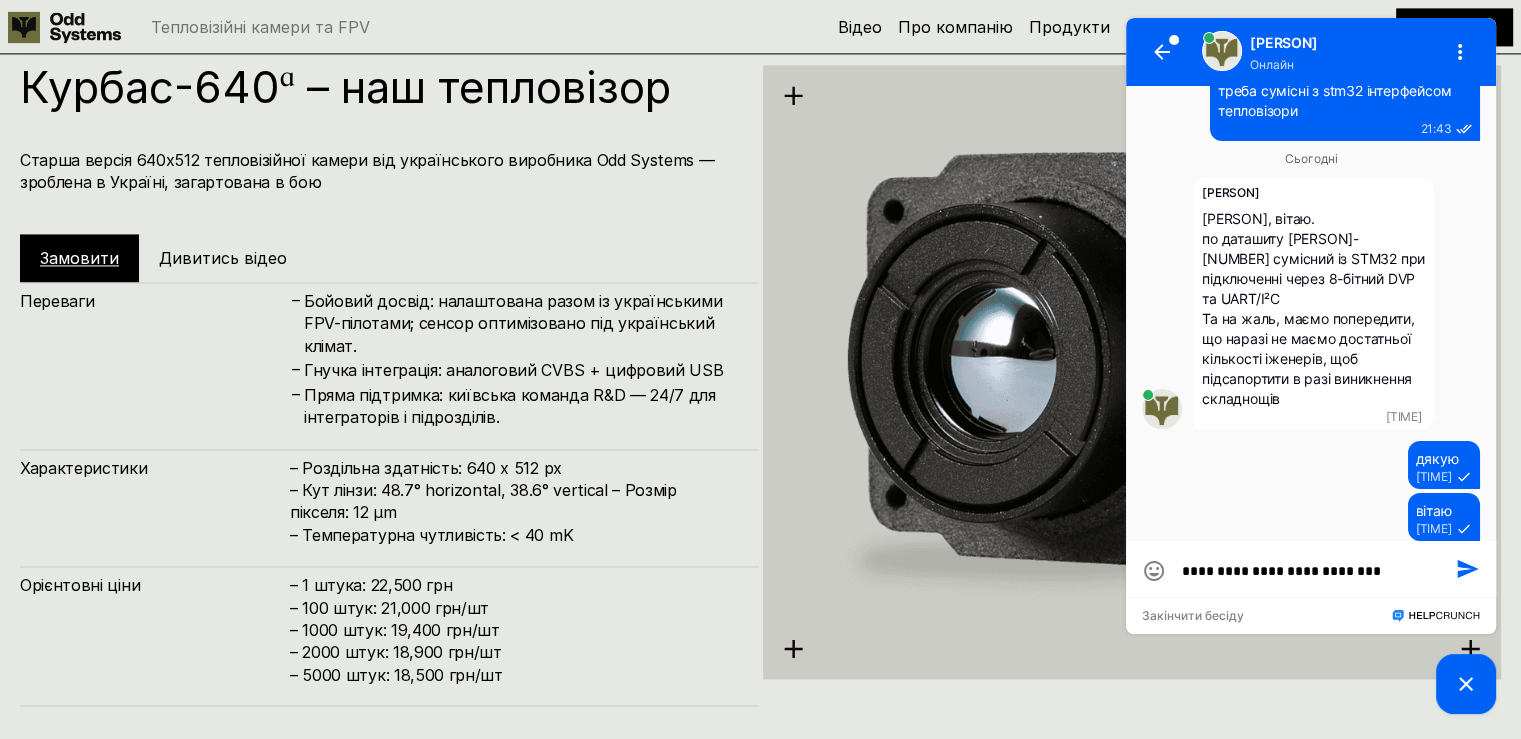 type on "**********" 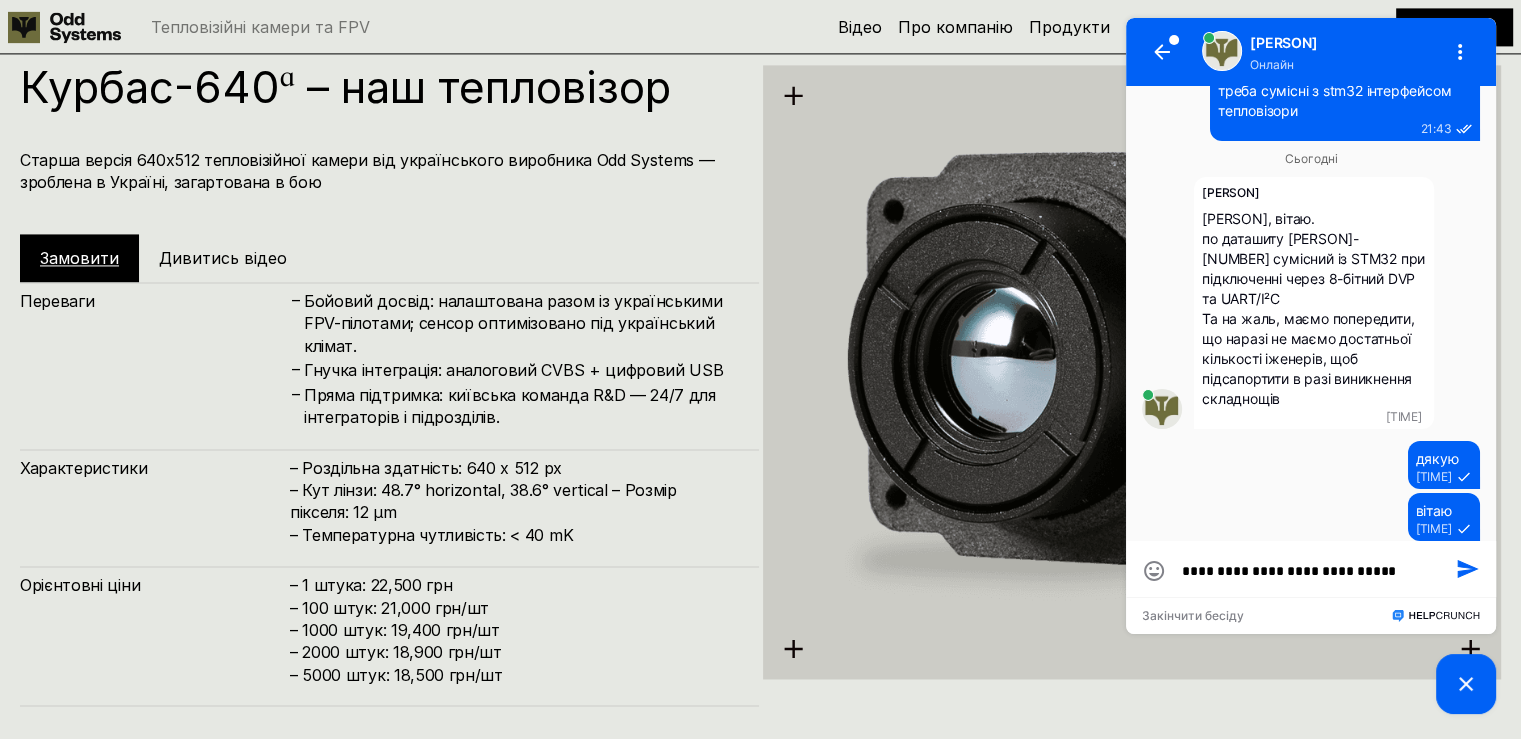 type on "**********" 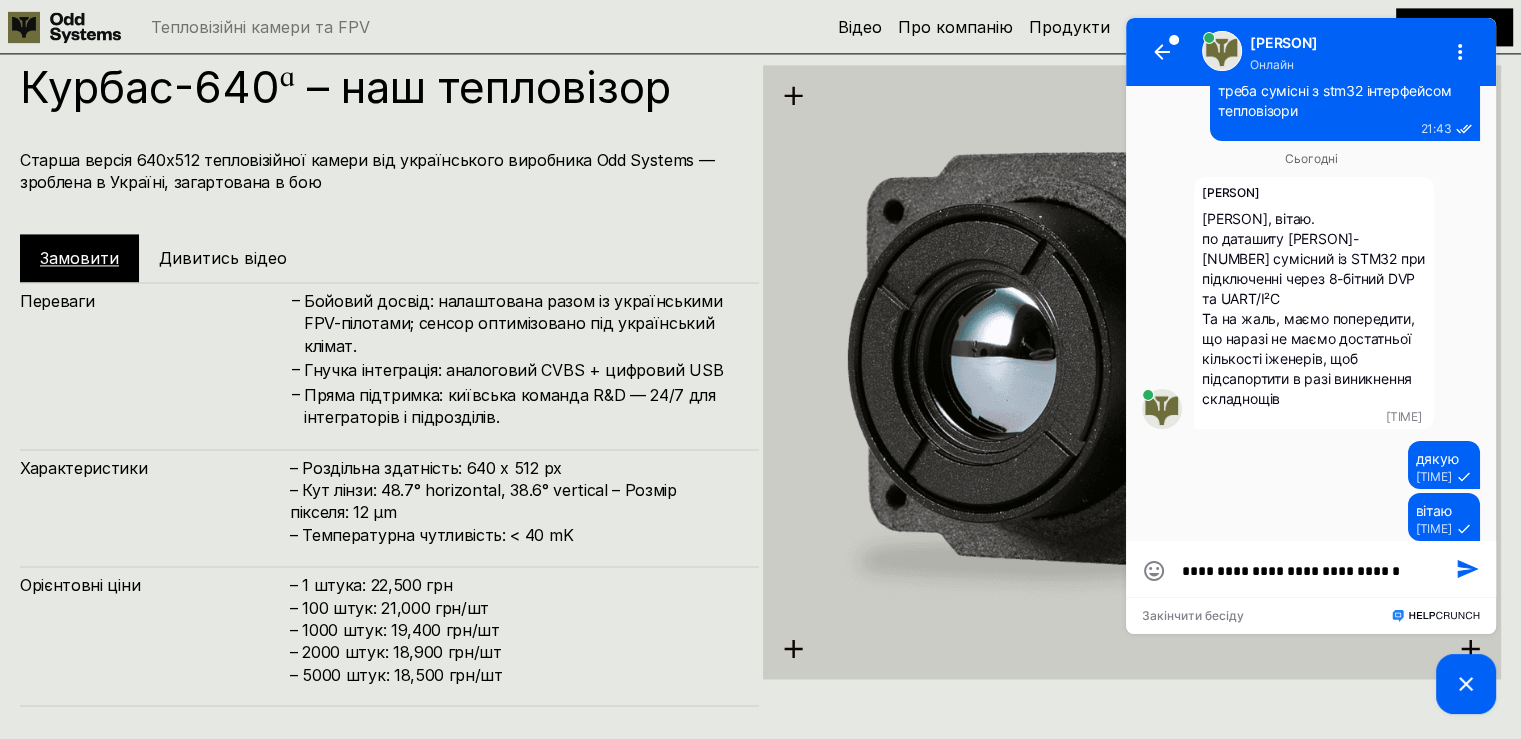 type on "**********" 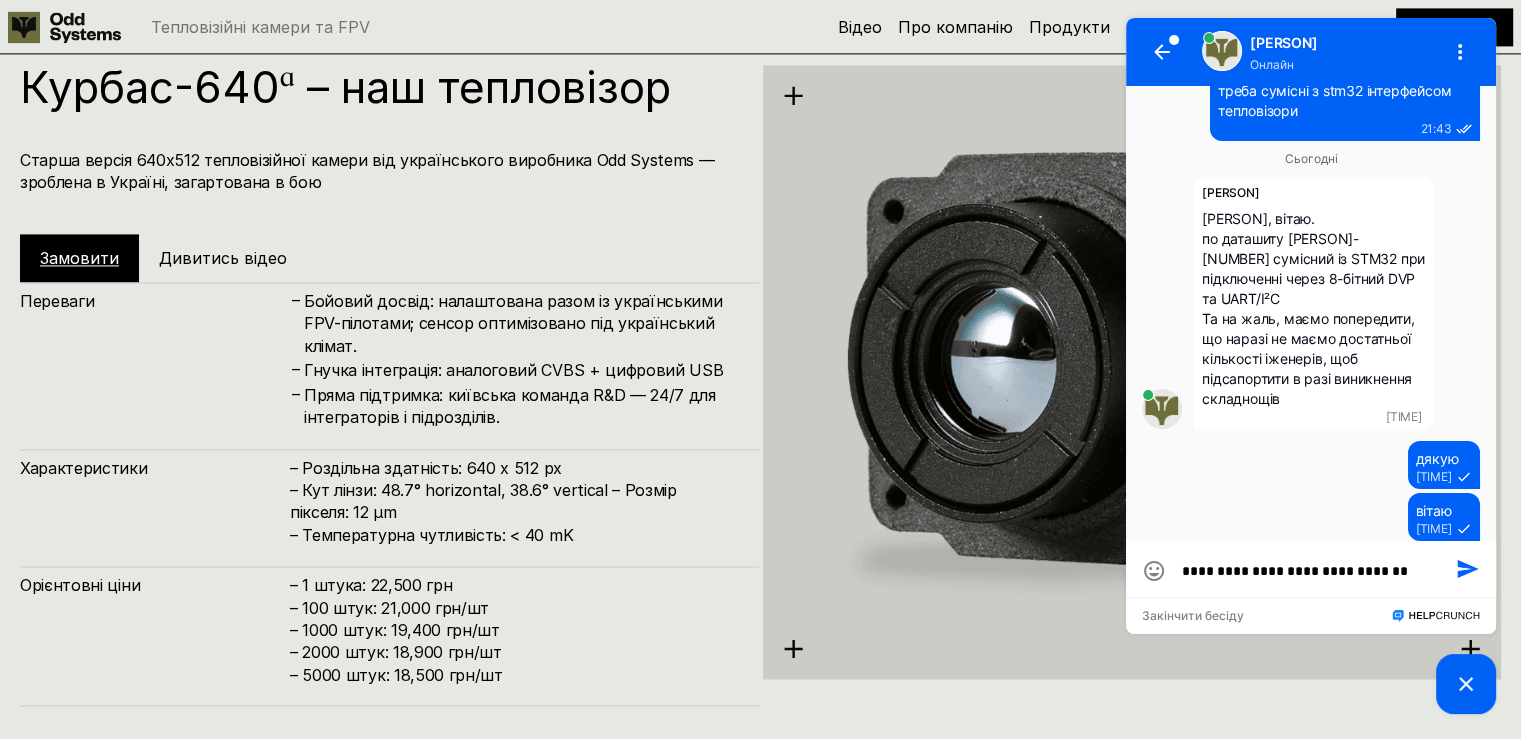 type on "**********" 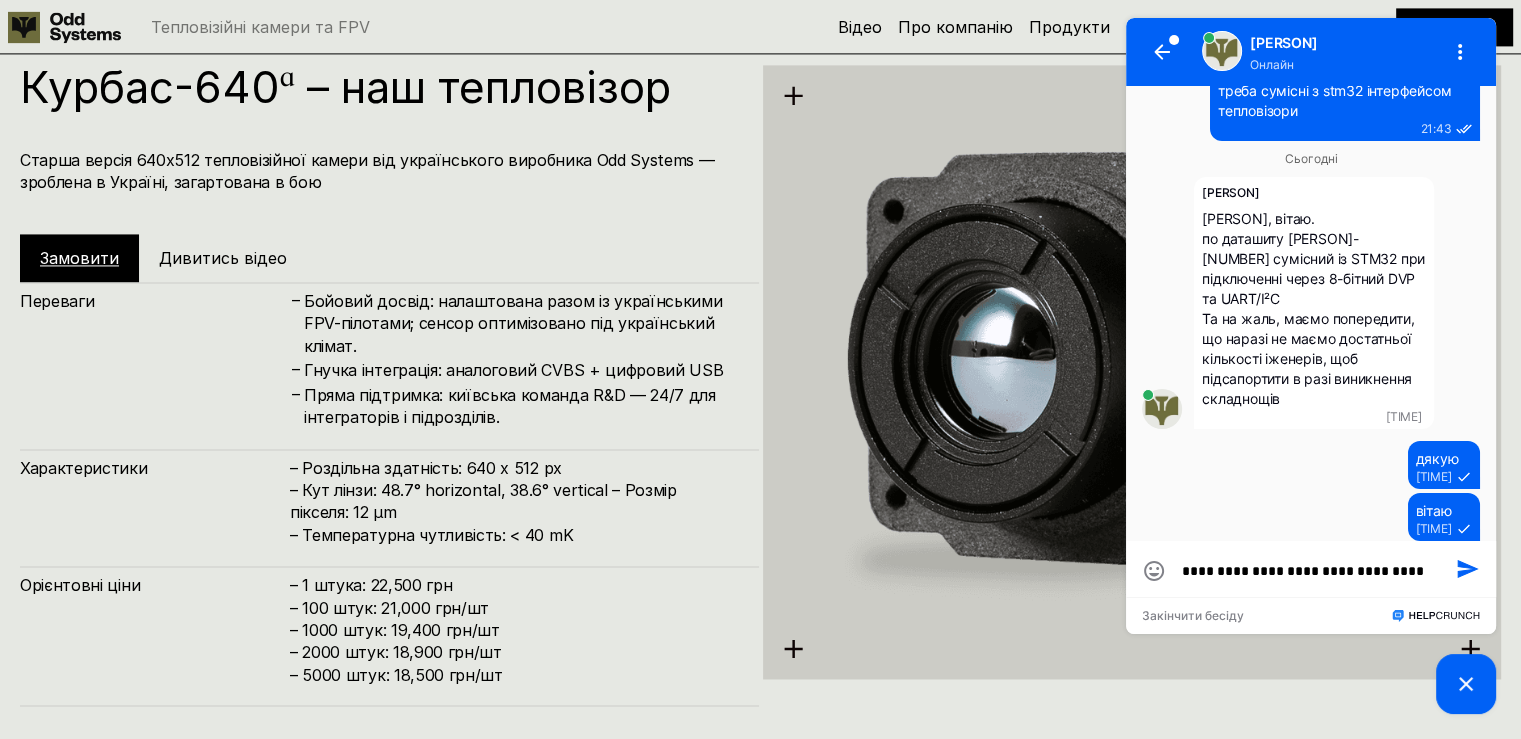 type on "**********" 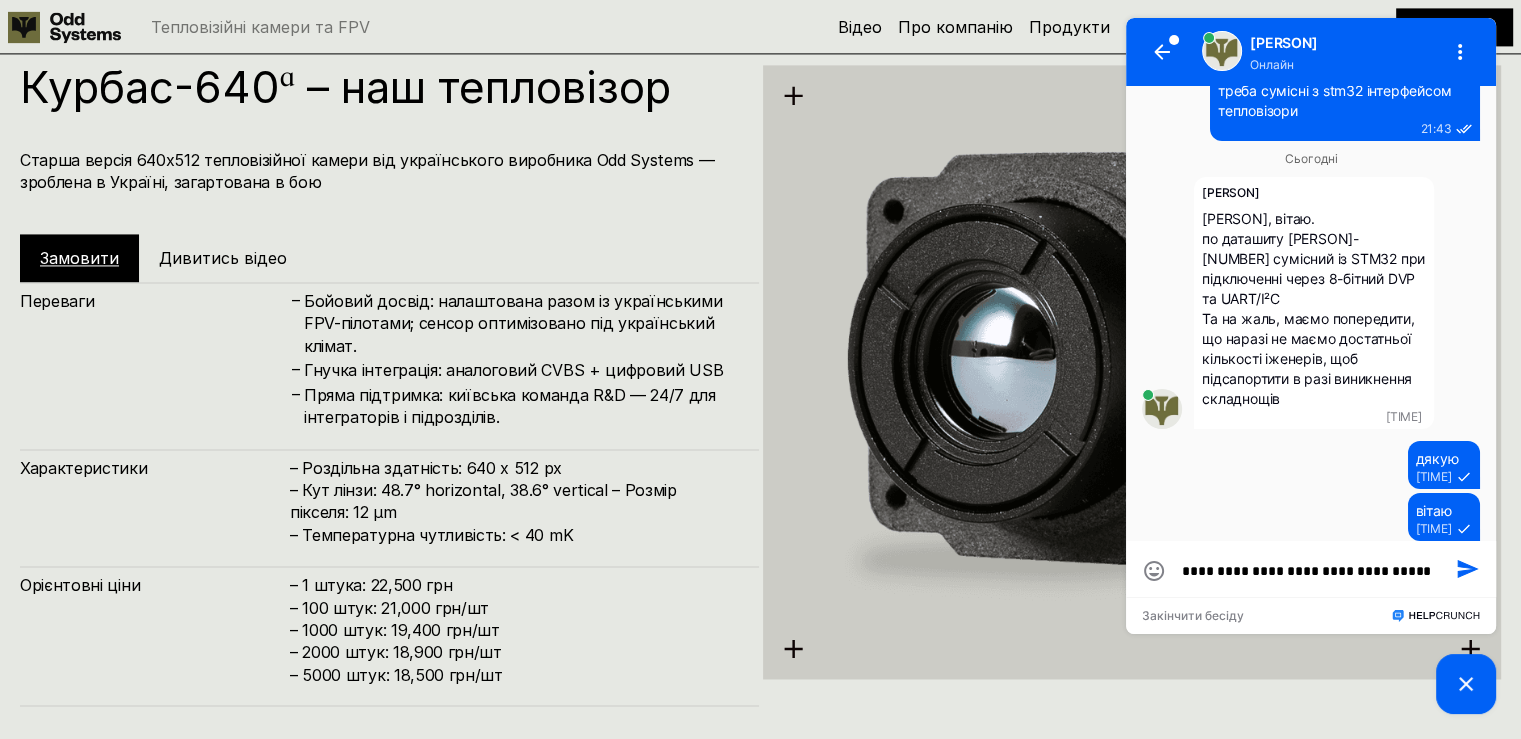 type on "**********" 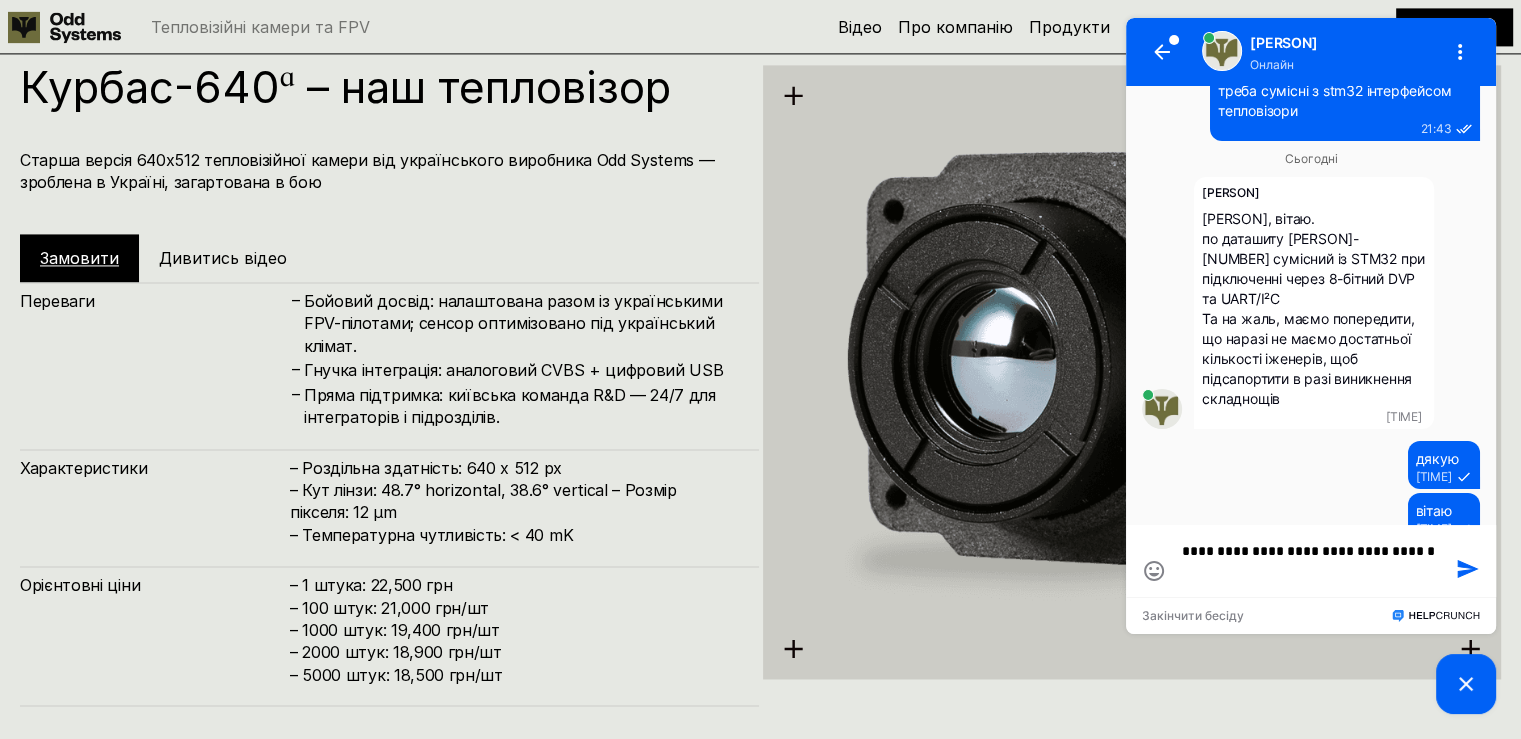 type on "**********" 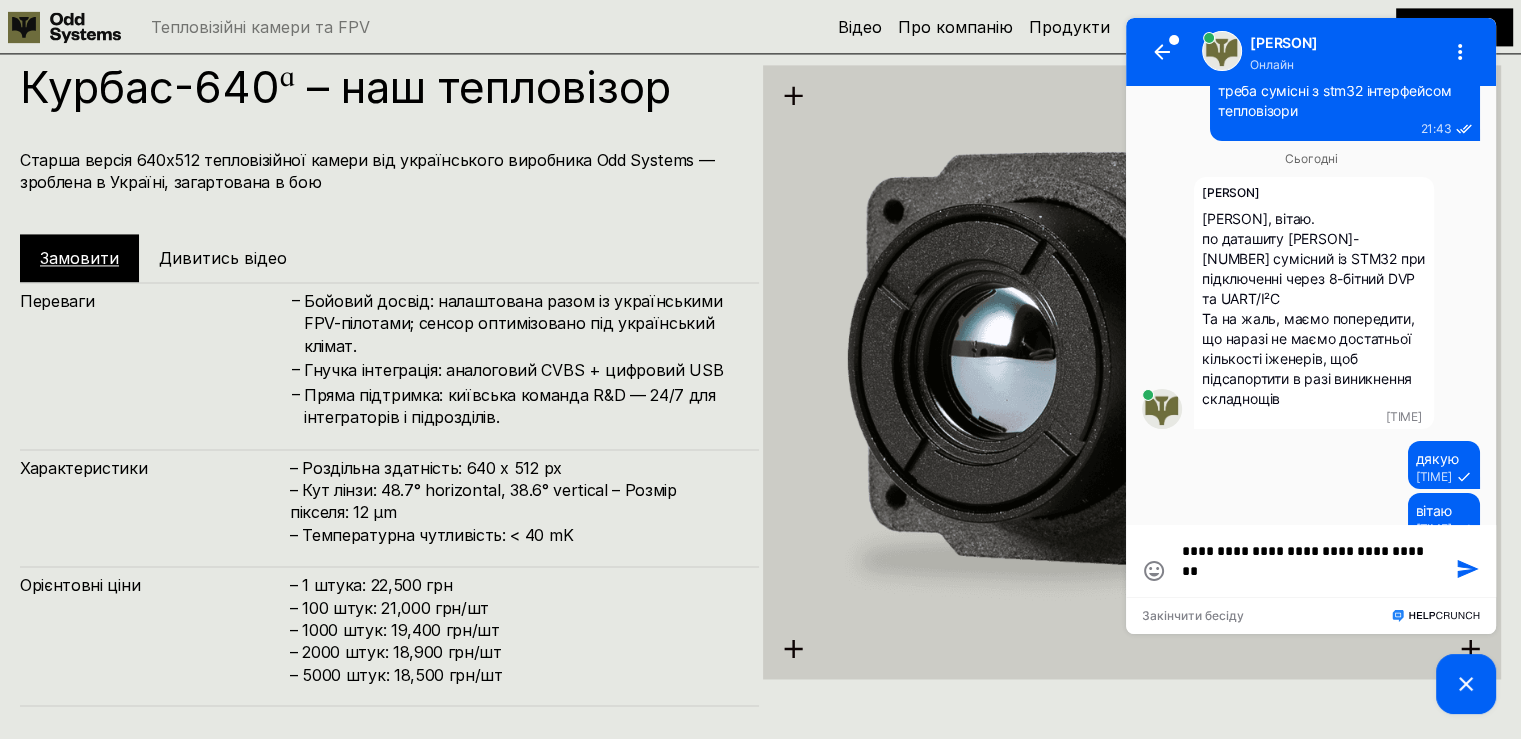 type on "**********" 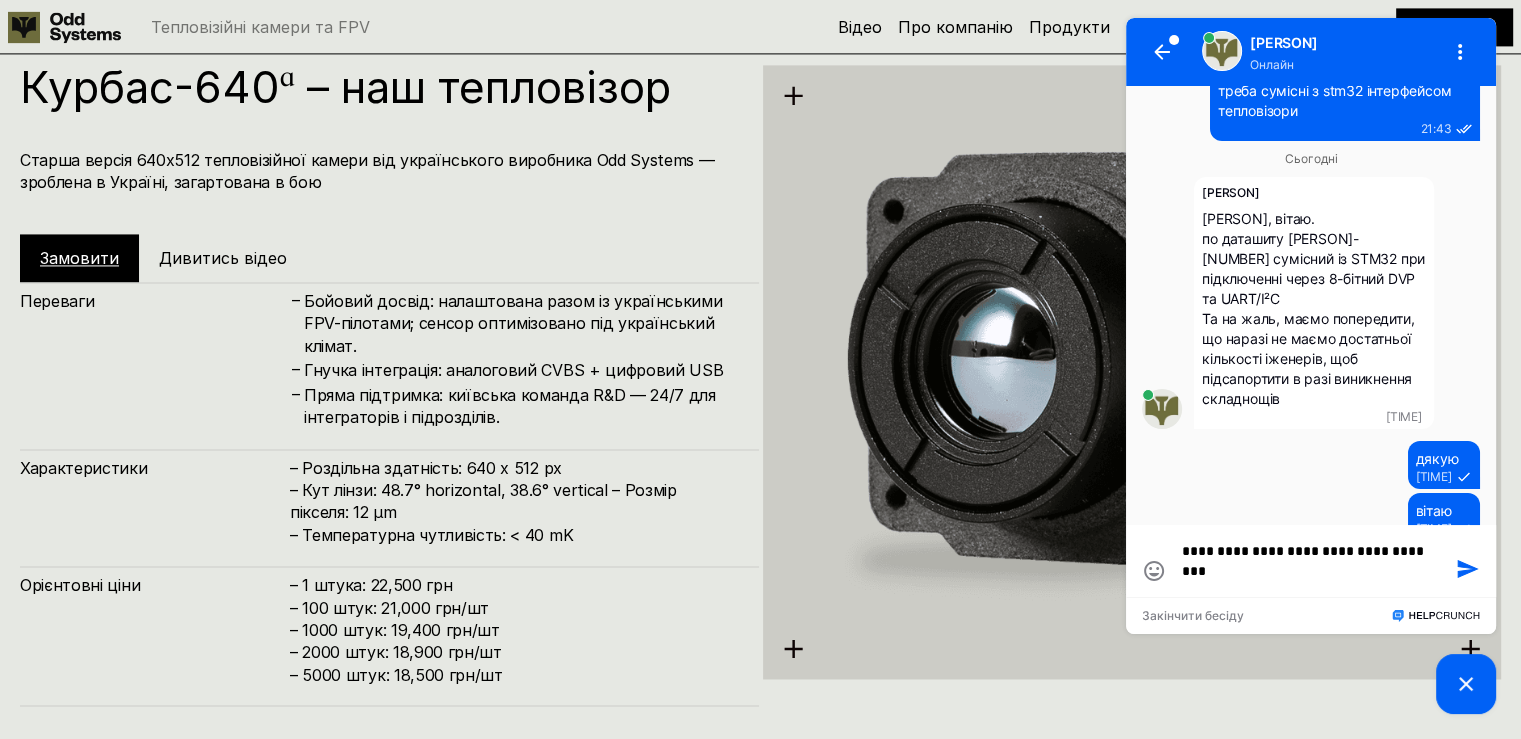 type on "**********" 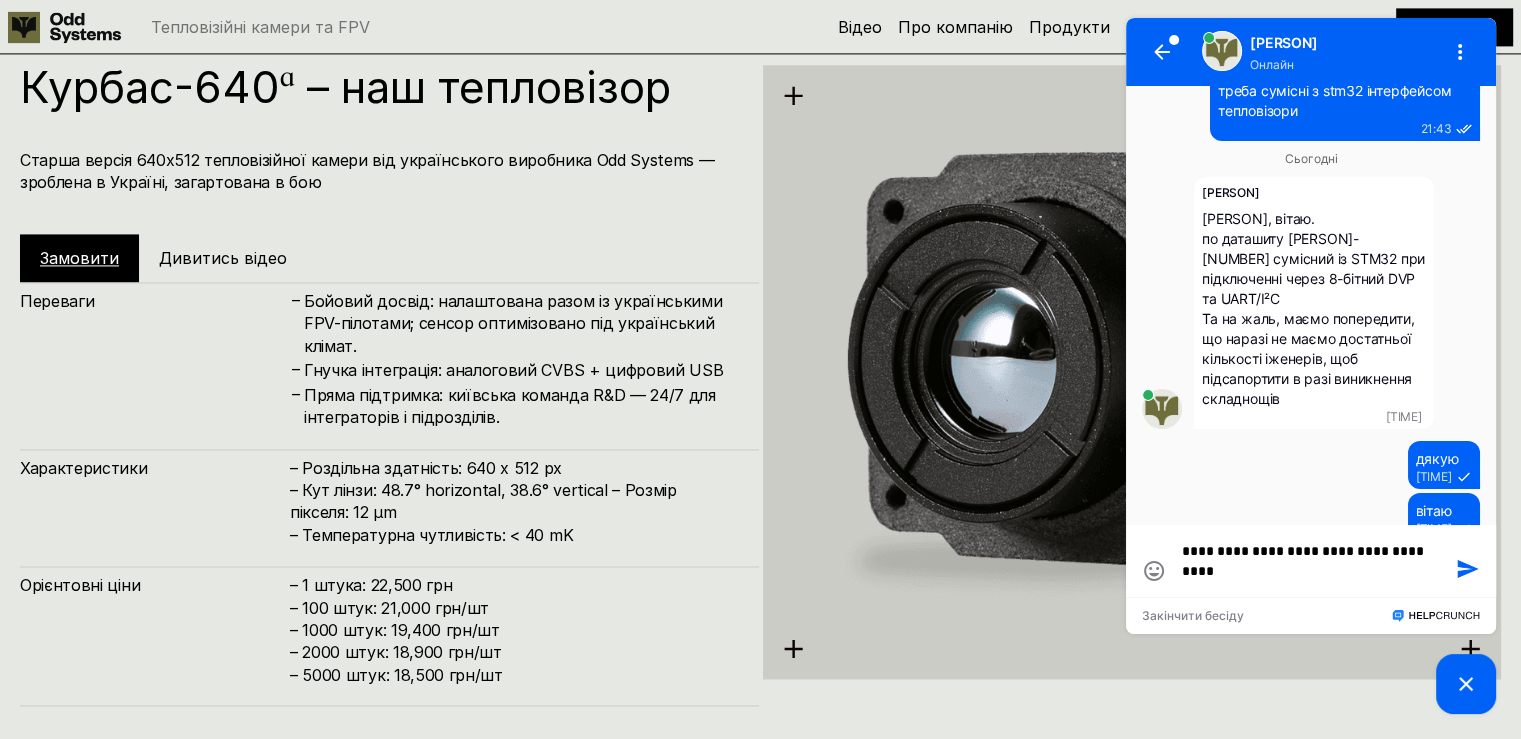 type on "**********" 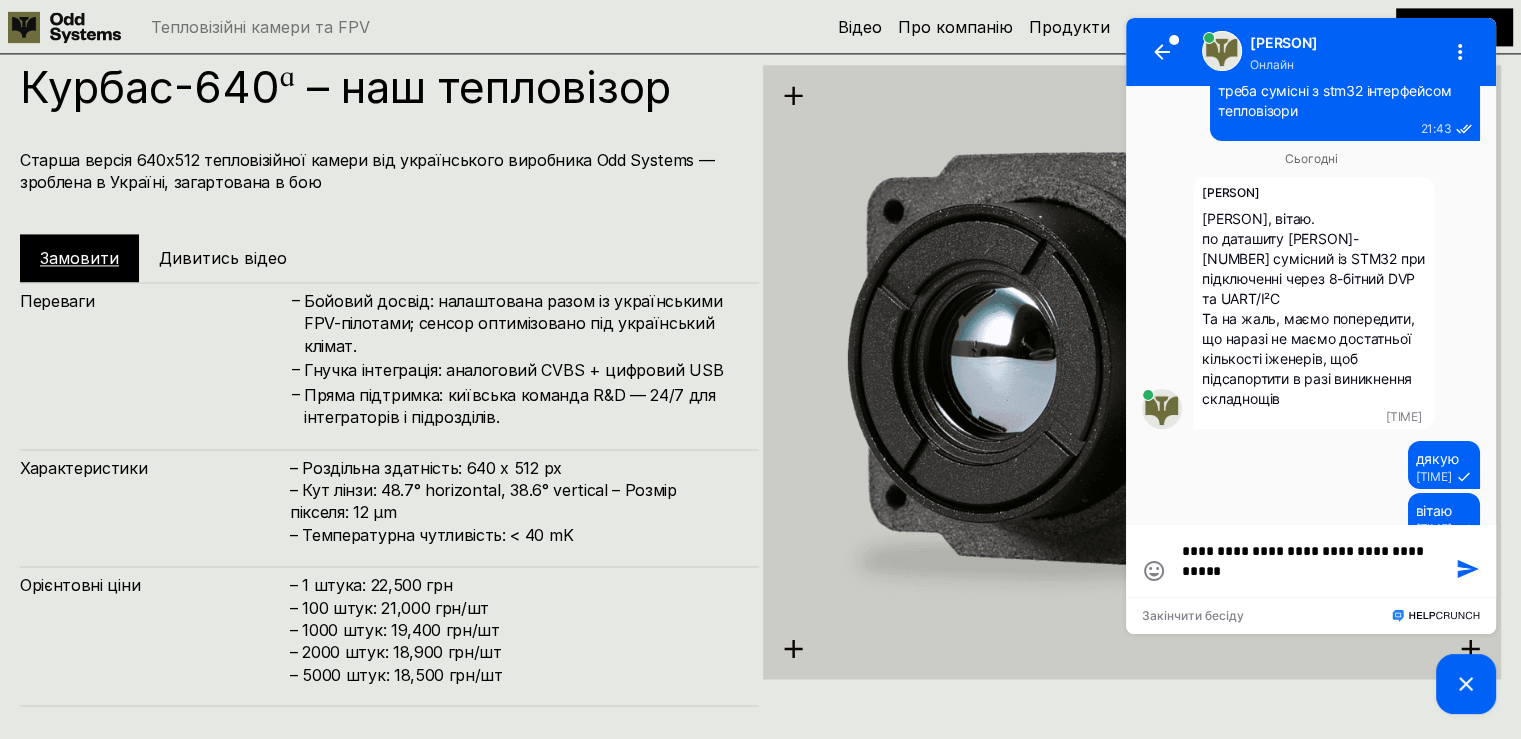 type on "**********" 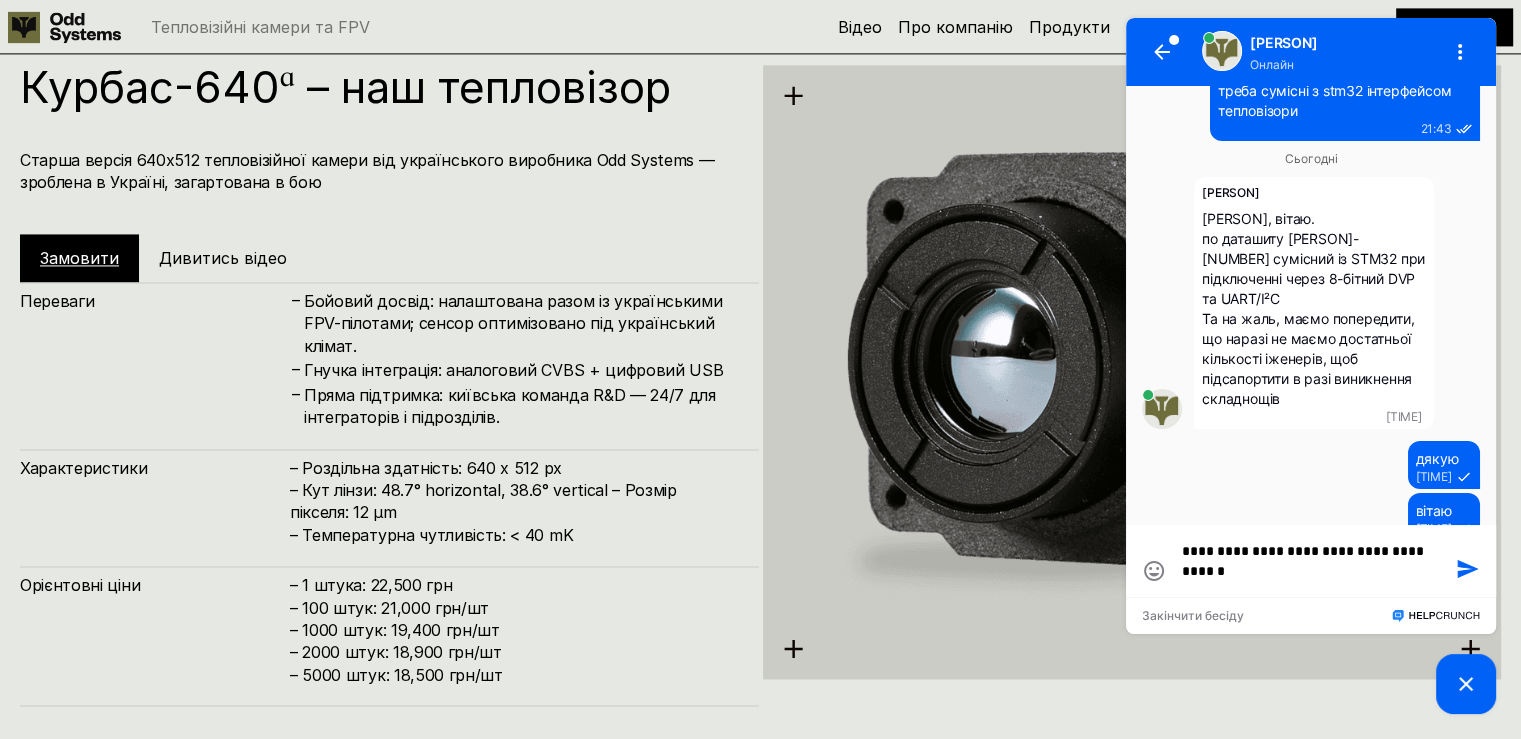 type 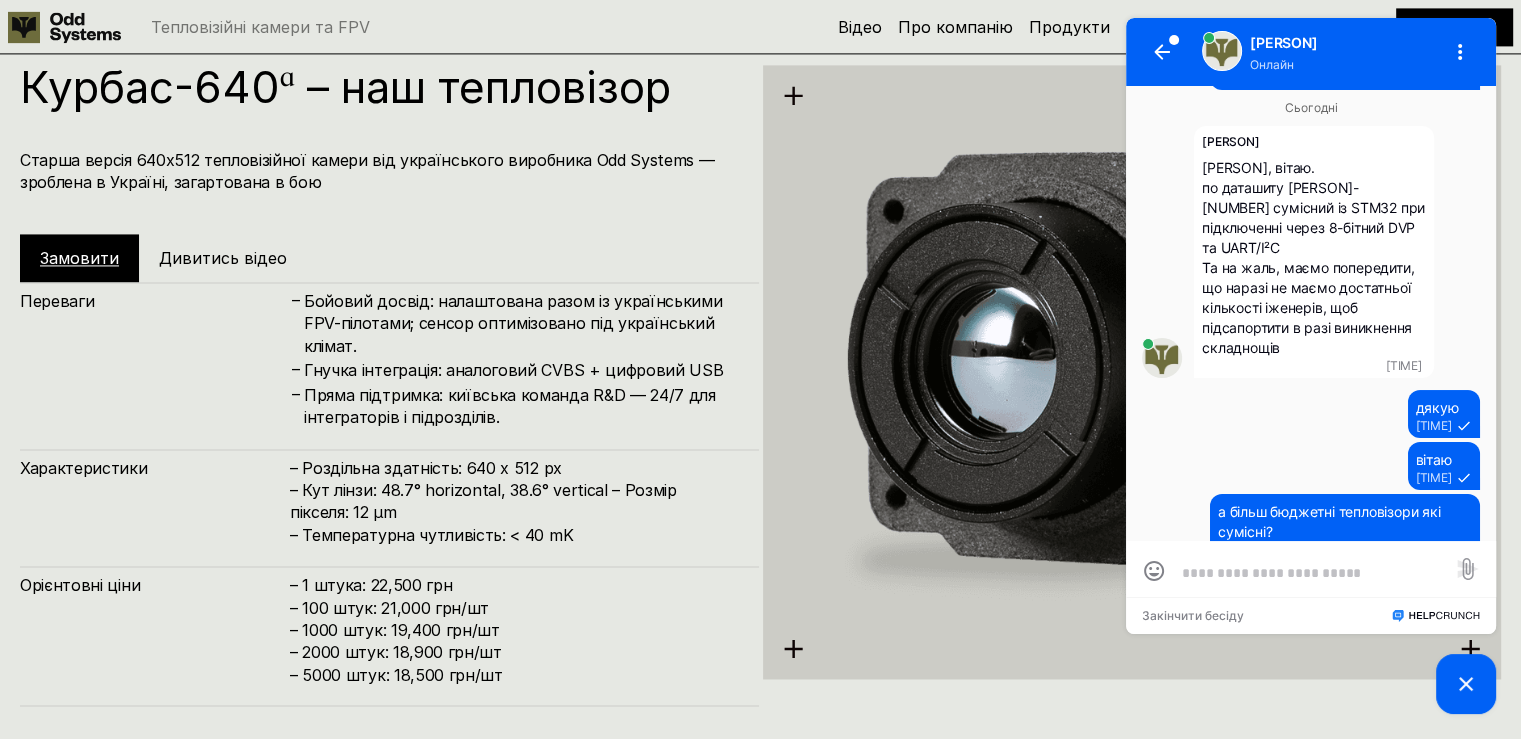 scroll, scrollTop: 173, scrollLeft: 0, axis: vertical 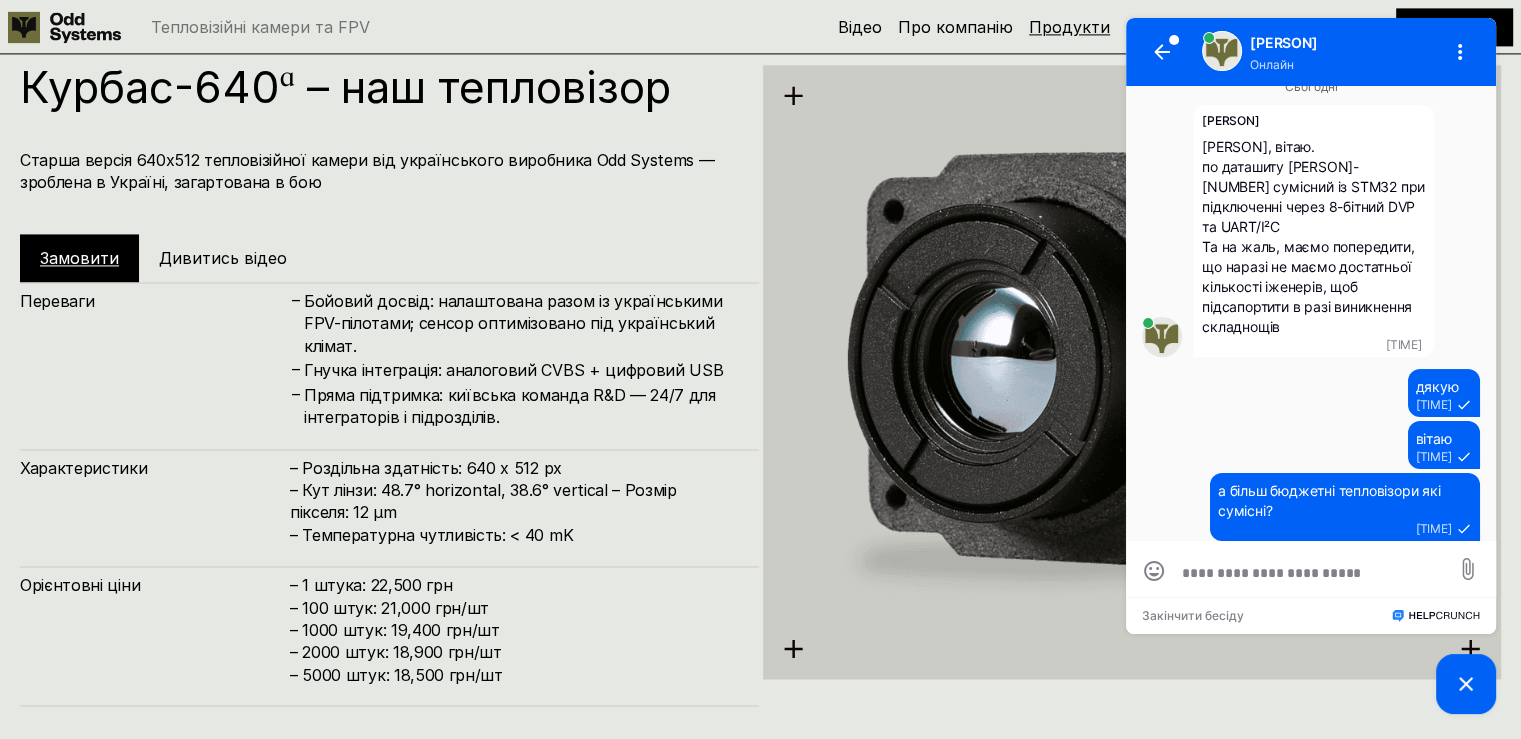 click on "Продукти" at bounding box center [1069, 27] 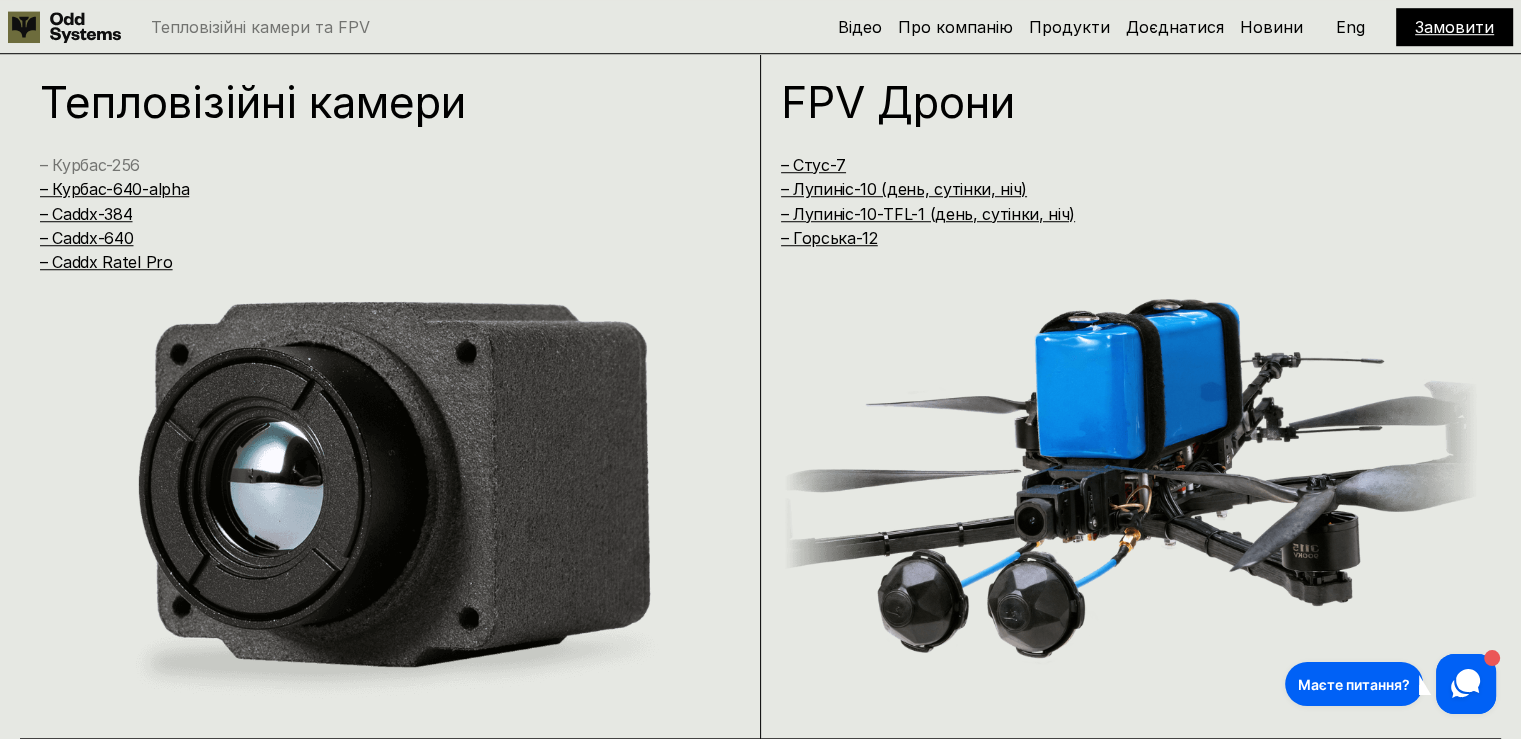 click on "– Курбас-256" at bounding box center [90, 165] 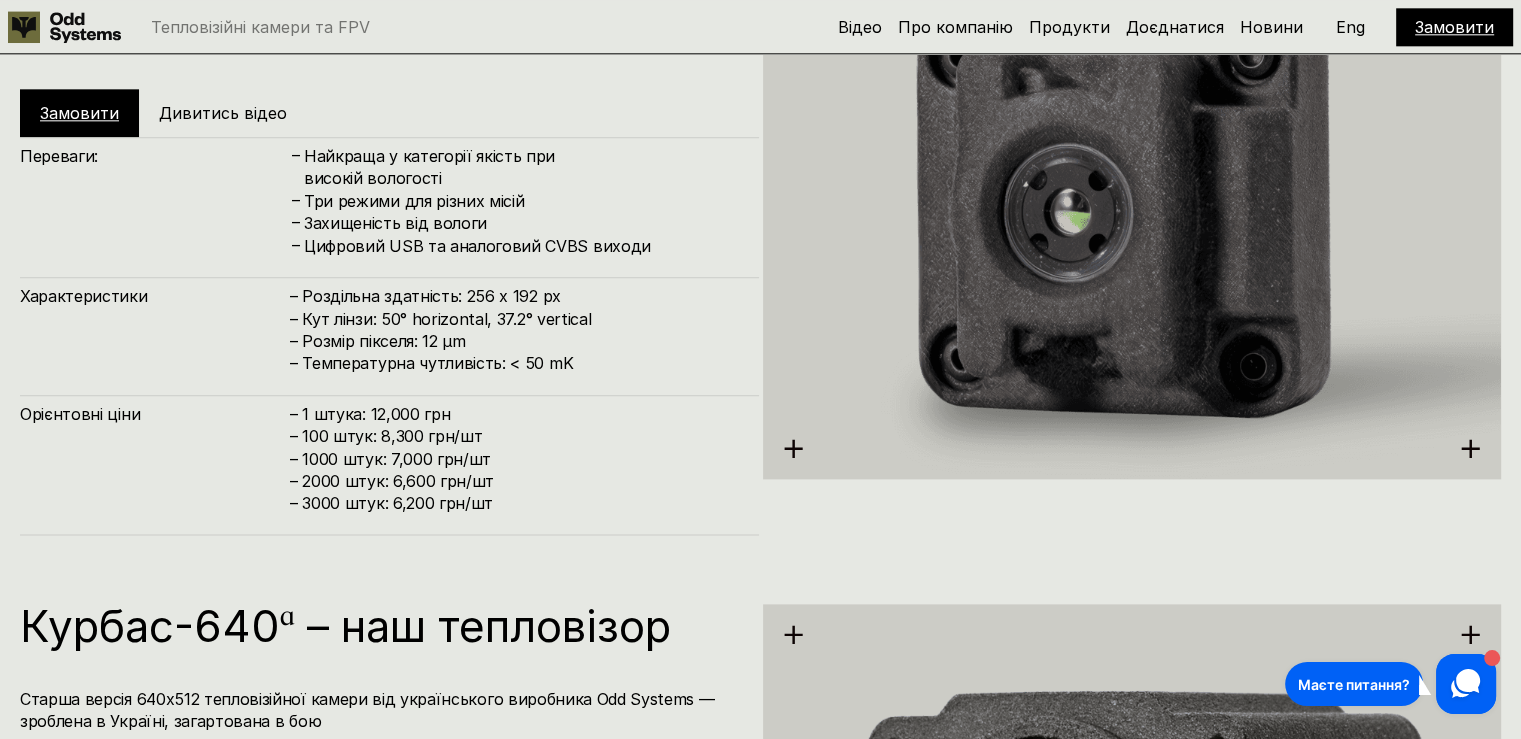 scroll, scrollTop: 1842, scrollLeft: 0, axis: vertical 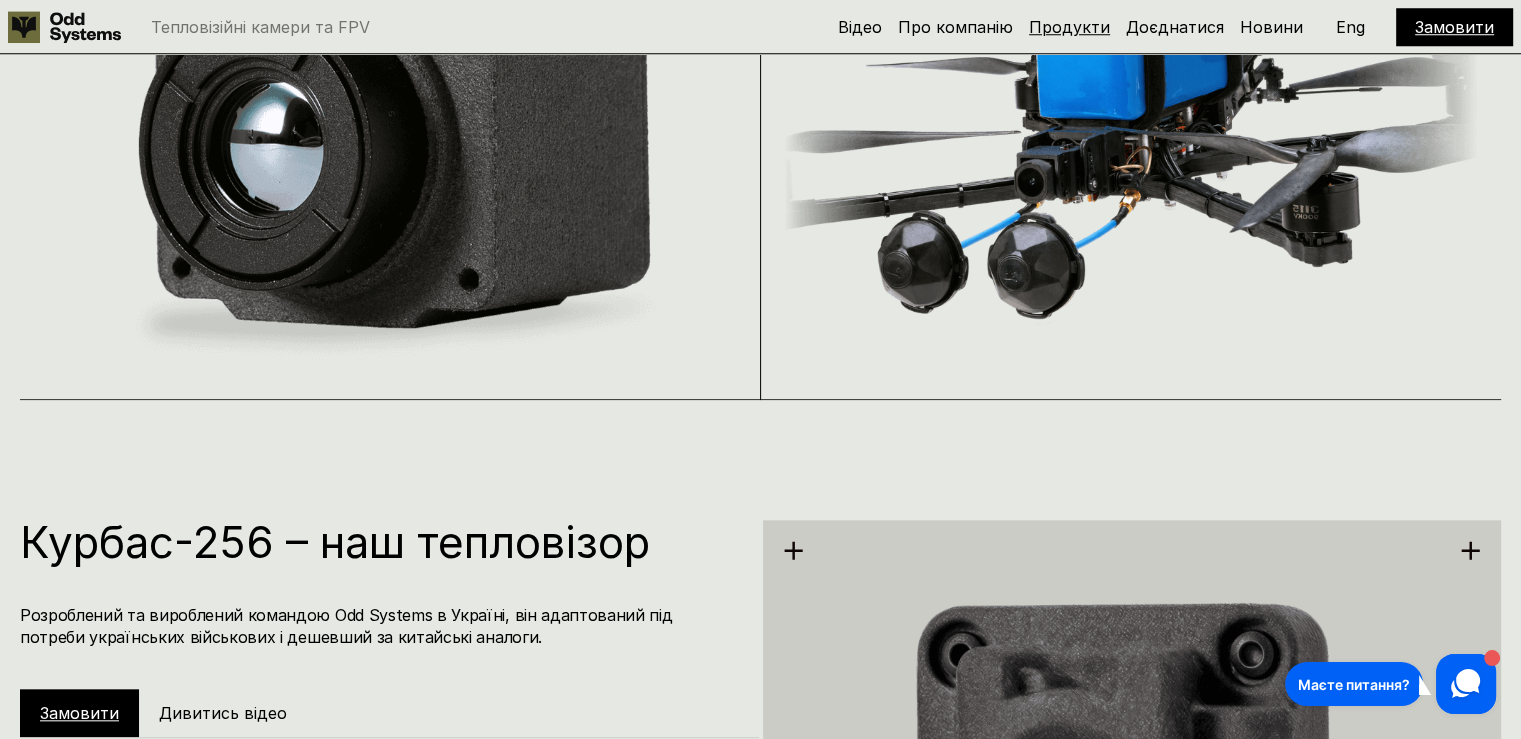 click on "Продукти" at bounding box center (1069, 27) 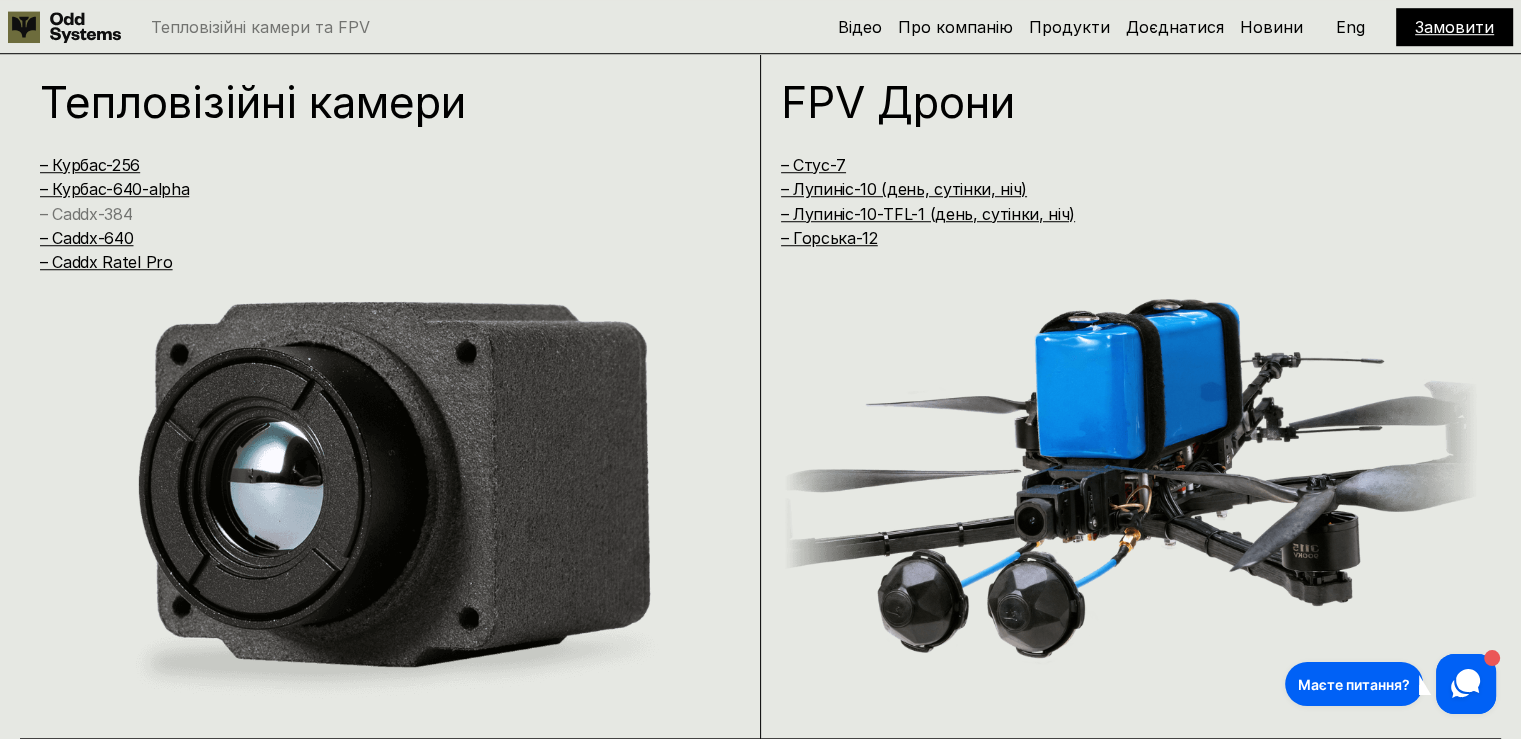 click on "– Caddx-384" at bounding box center [86, 214] 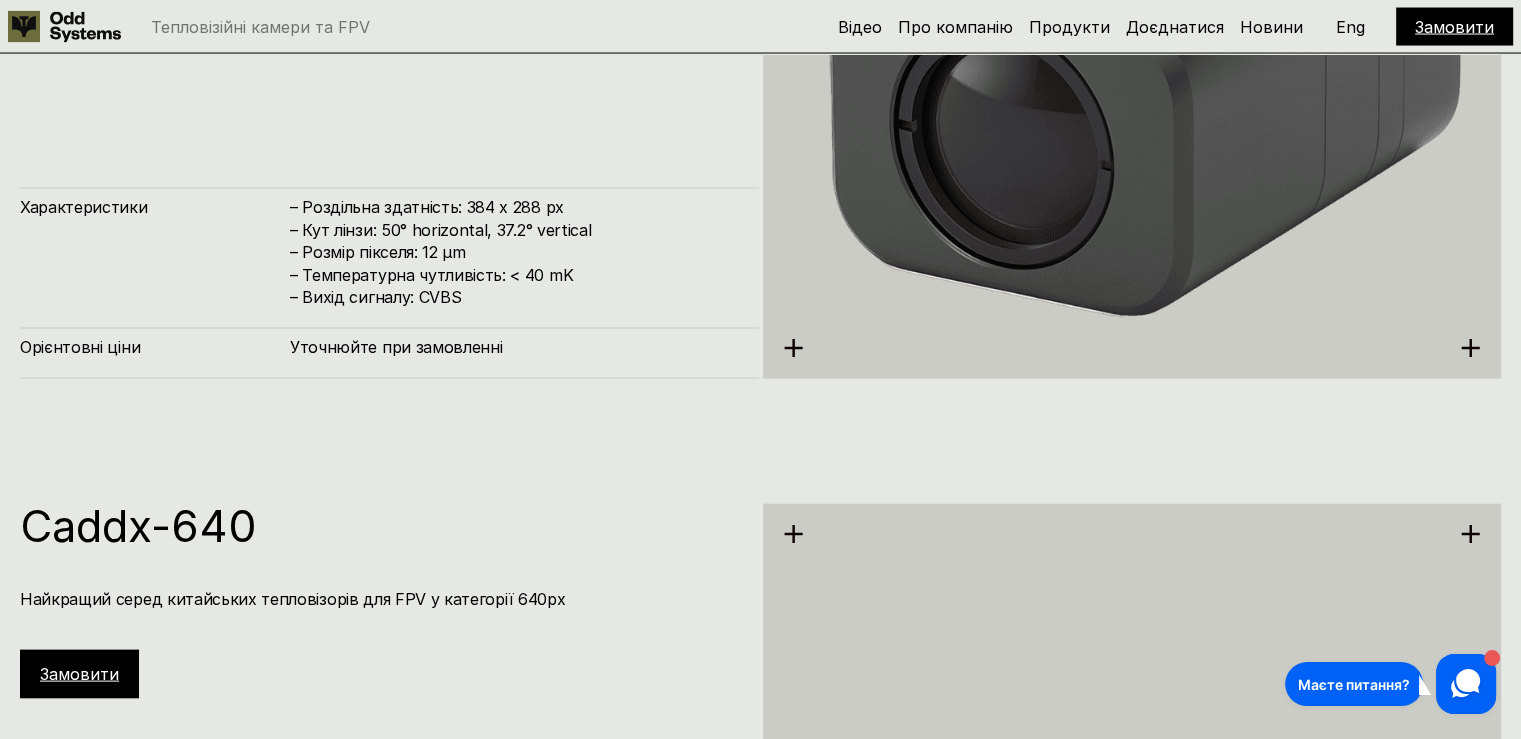scroll, scrollTop: 3720, scrollLeft: 0, axis: vertical 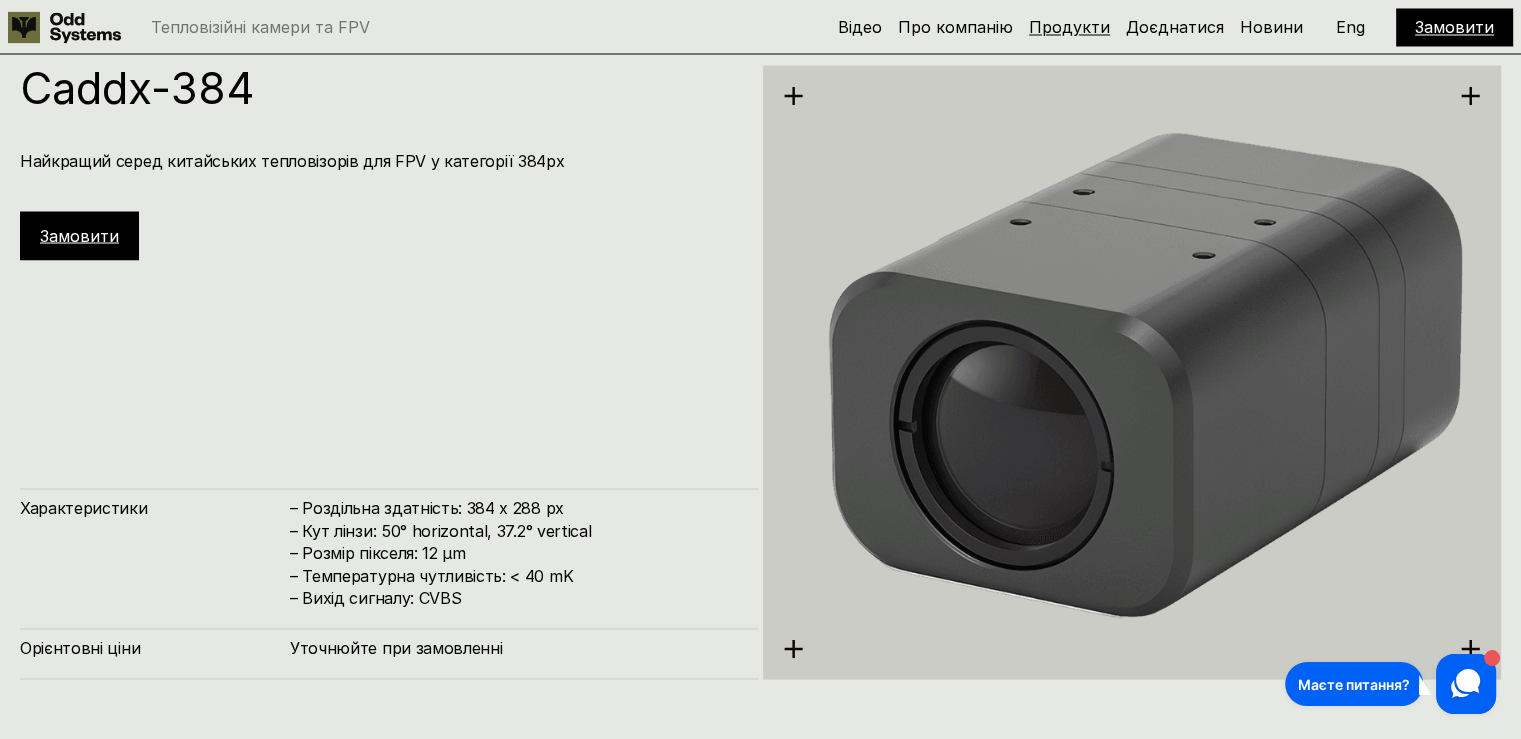 click on "Продукти" at bounding box center [1069, 27] 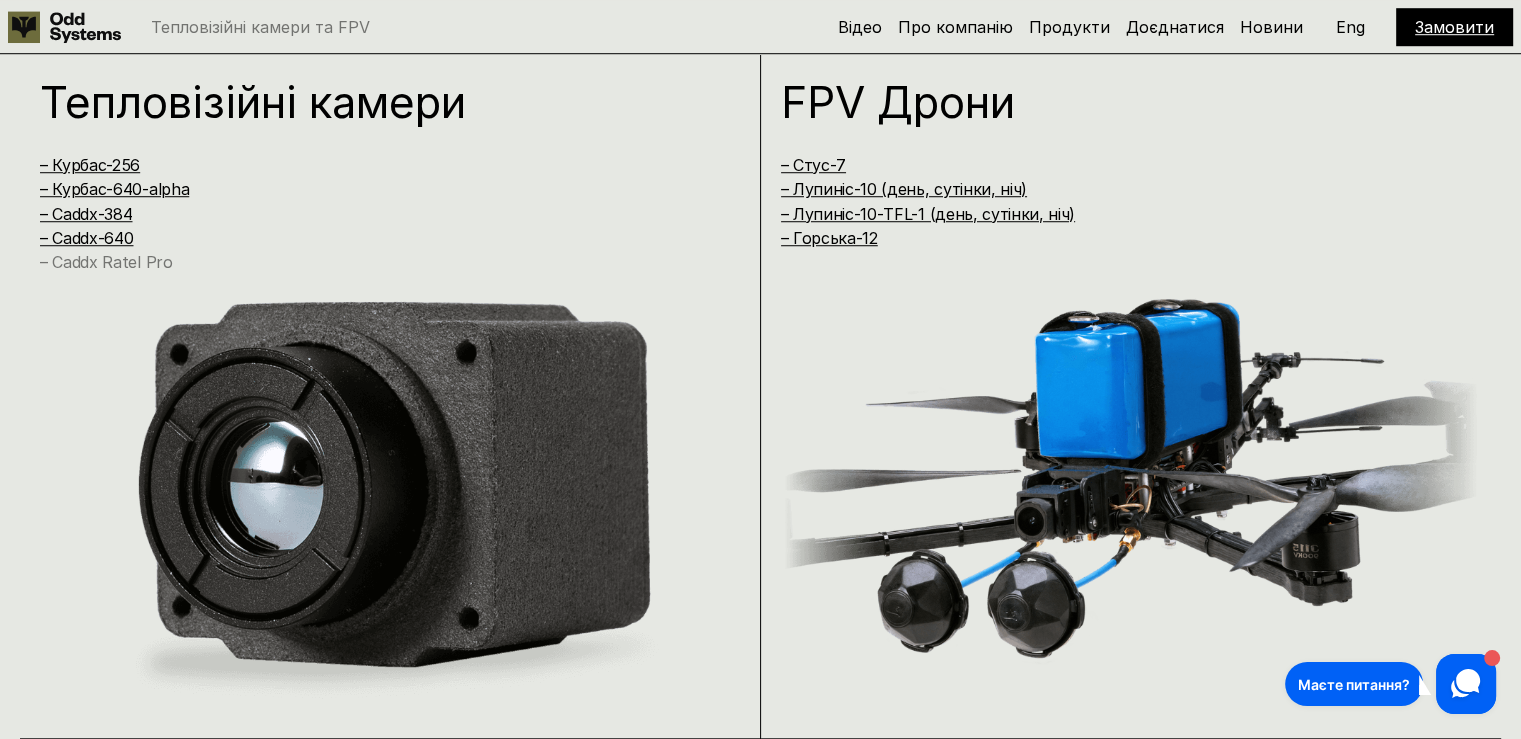 click on "– Caddx Ratel Pro" at bounding box center (106, 262) 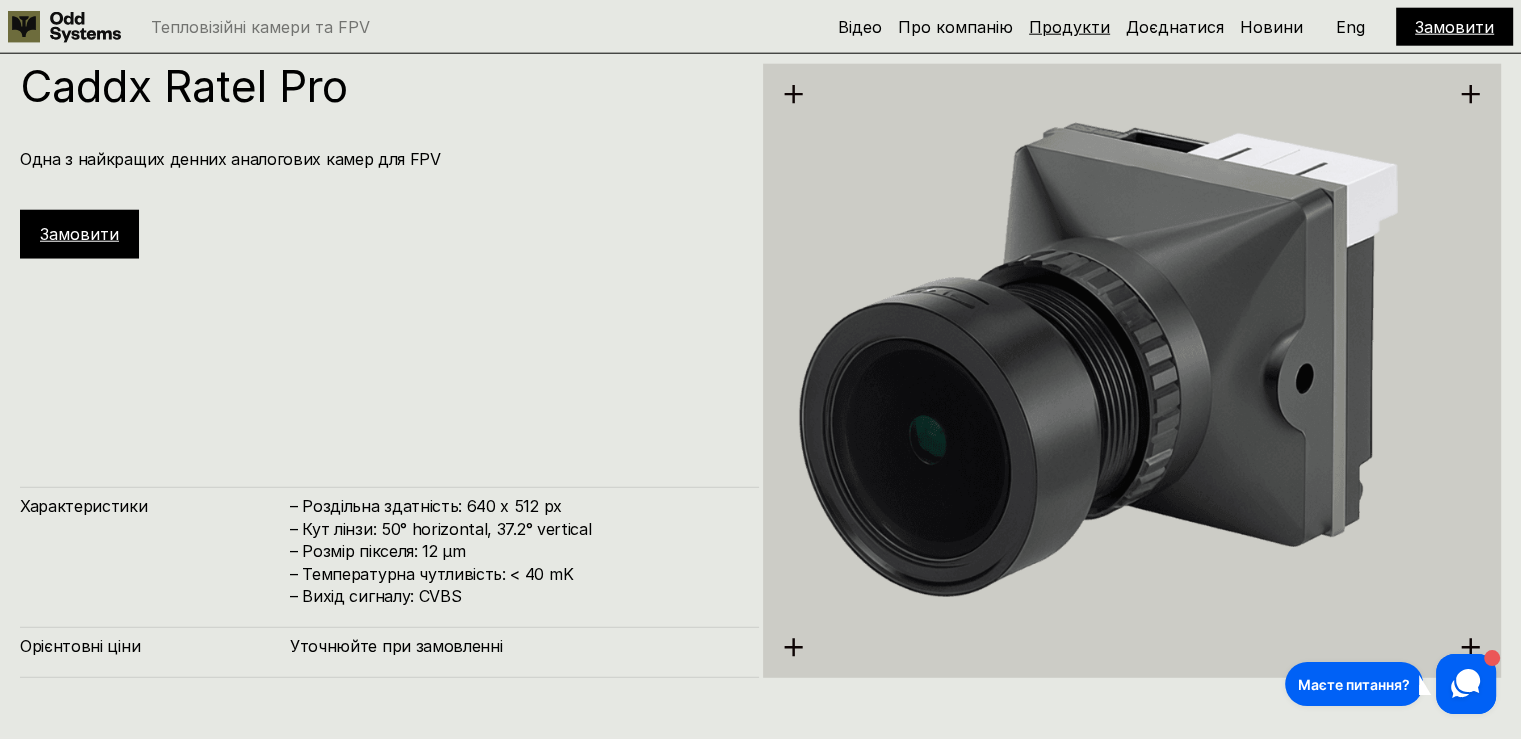 click on "Продукти" at bounding box center [1069, 27] 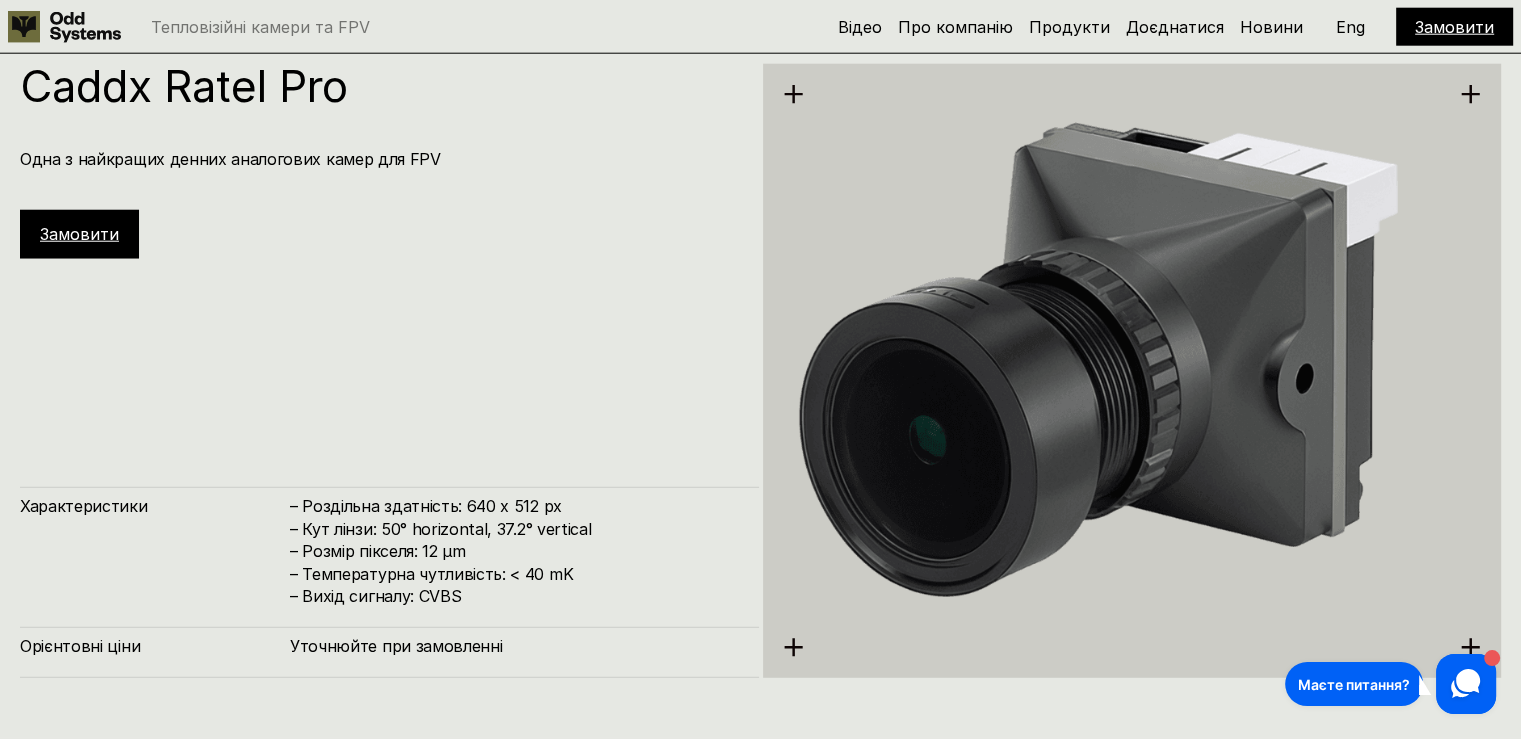 scroll, scrollTop: 1503, scrollLeft: 0, axis: vertical 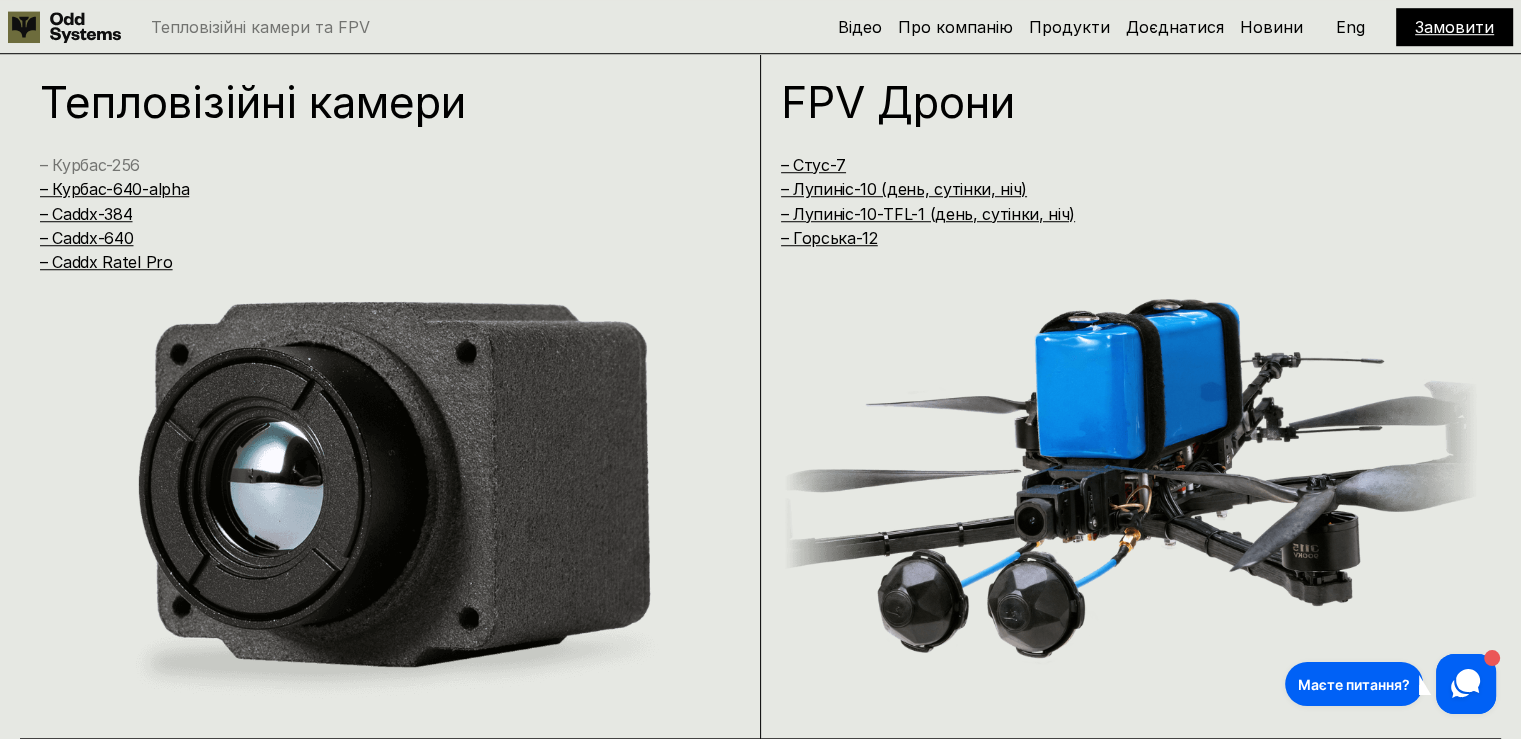 click on "– Курбас-256" at bounding box center [90, 165] 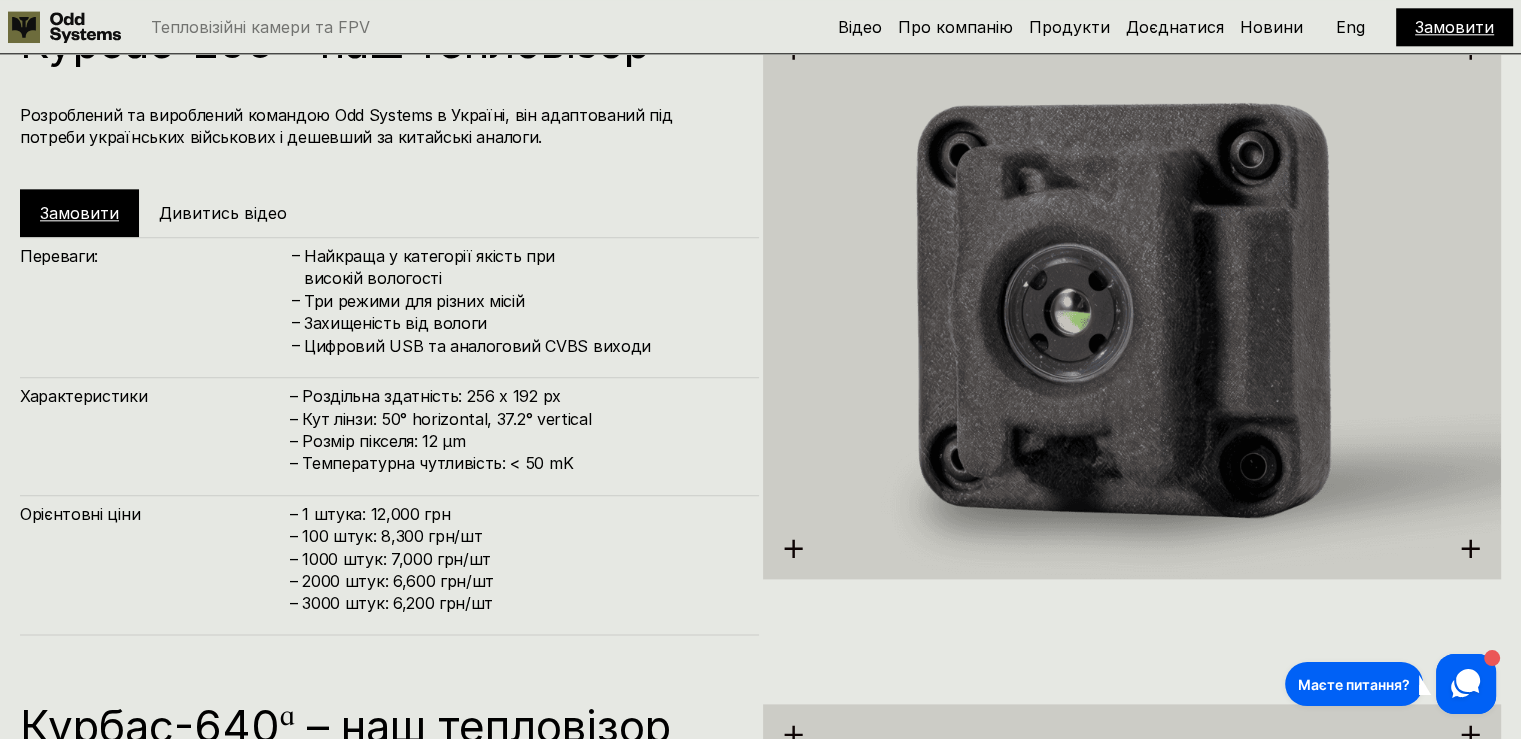 scroll, scrollTop: 2242, scrollLeft: 0, axis: vertical 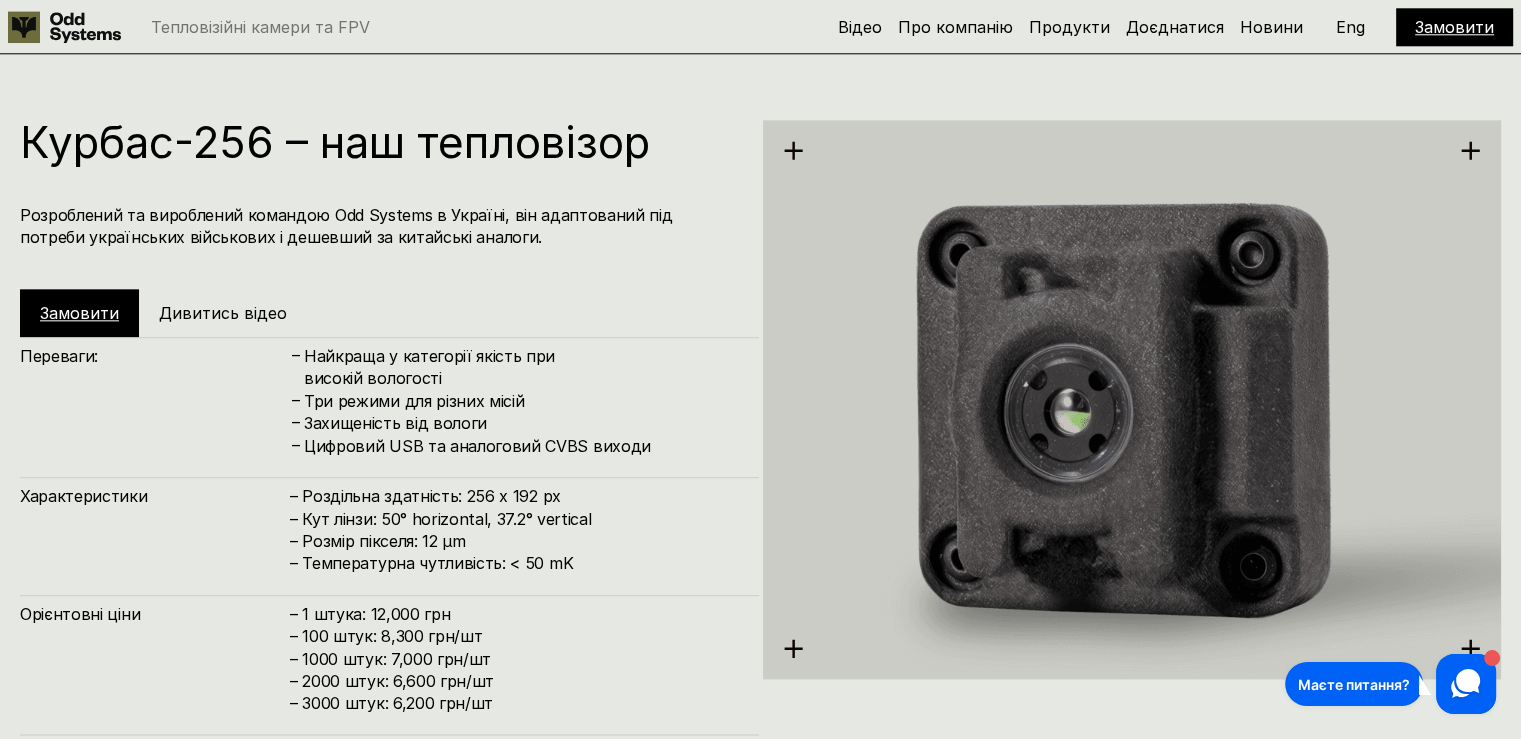 click 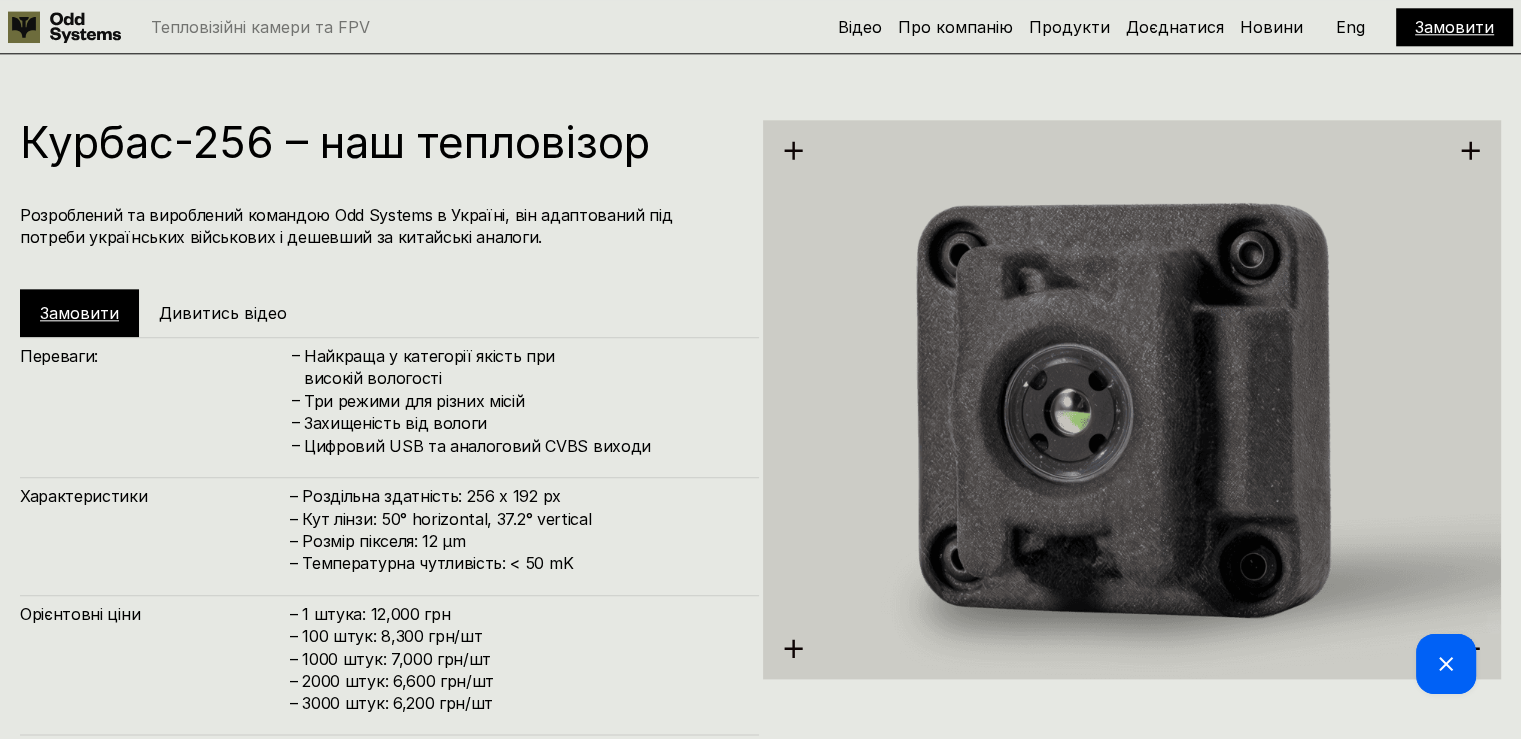 scroll, scrollTop: 172, scrollLeft: 0, axis: vertical 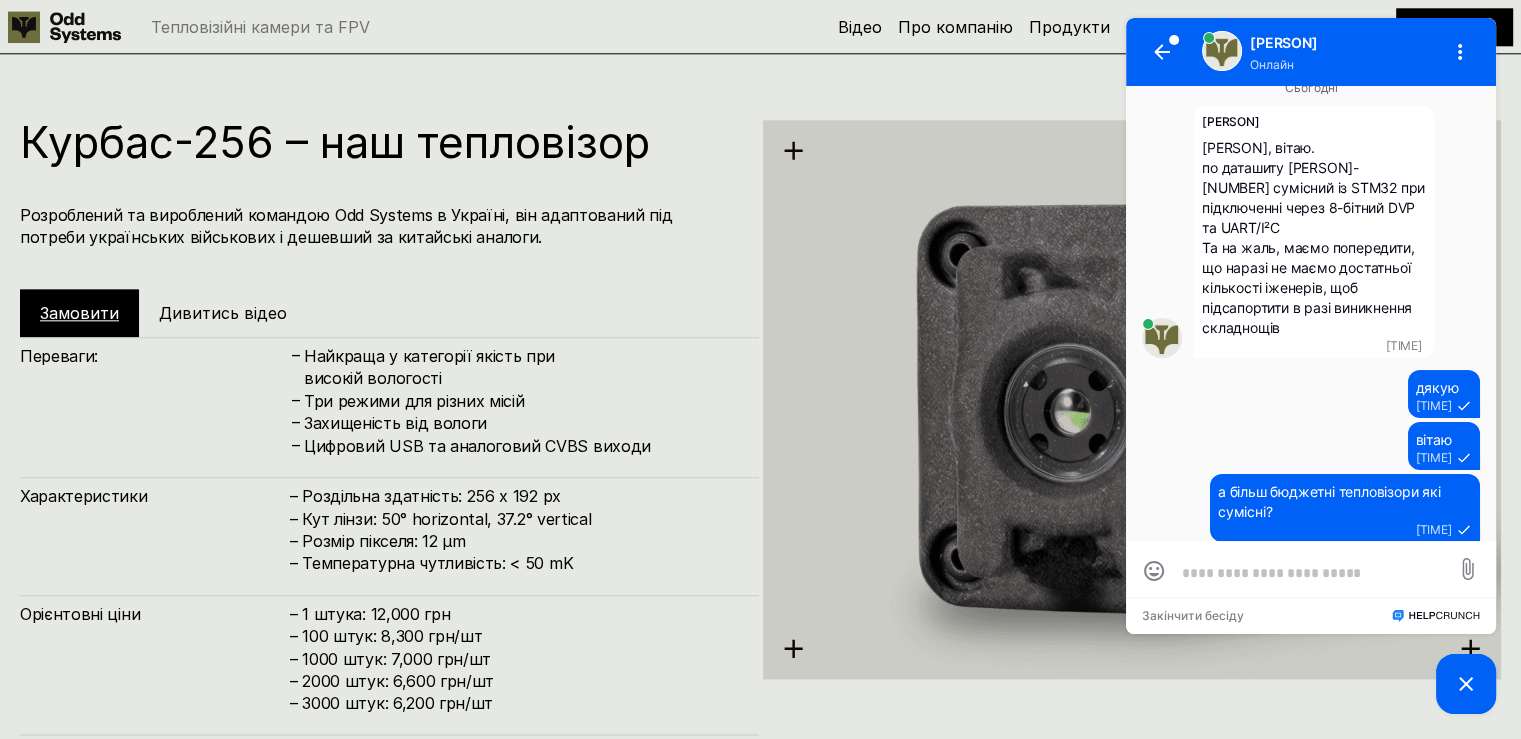 click at bounding box center [1311, 572] 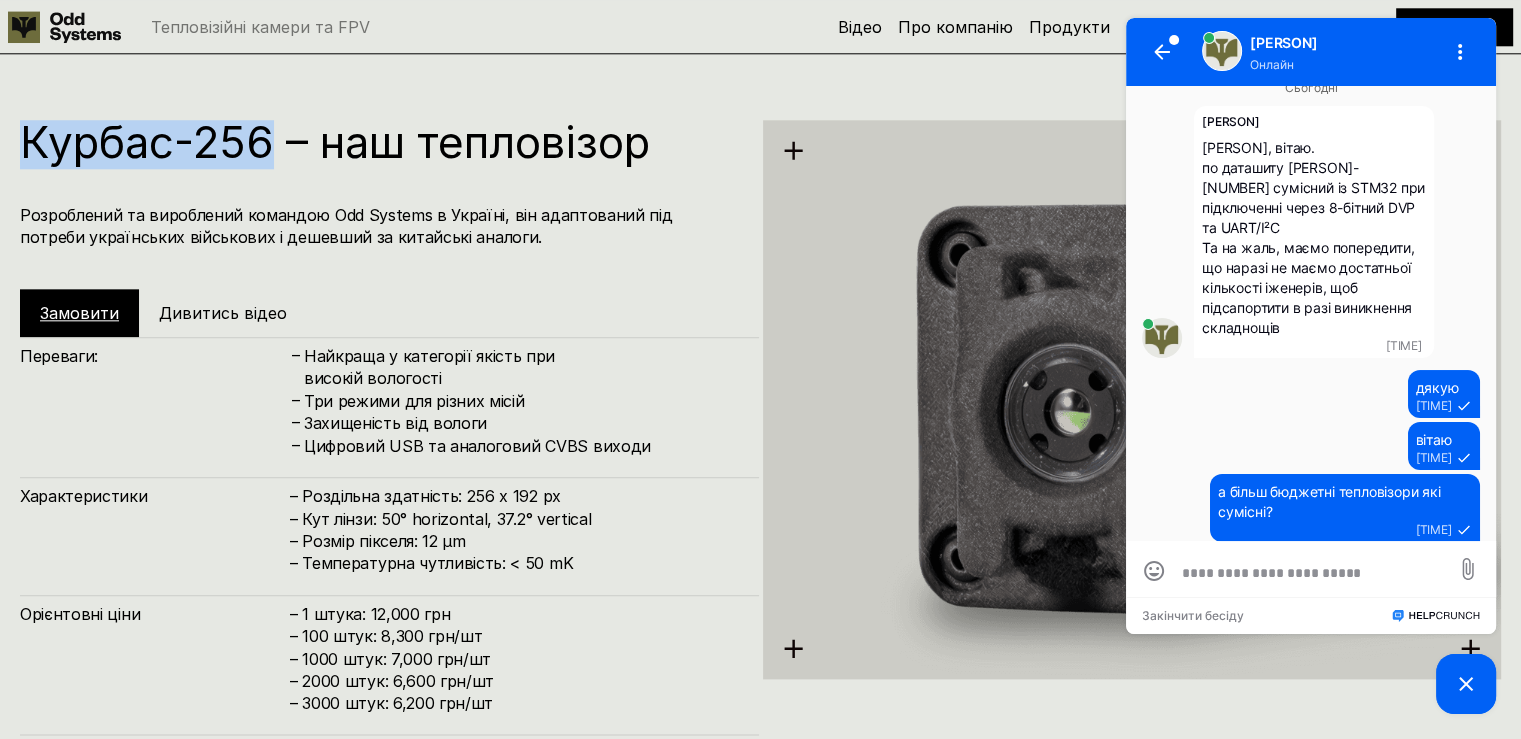 drag, startPoint x: 272, startPoint y: 144, endPoint x: 48, endPoint y: 137, distance: 224.10934 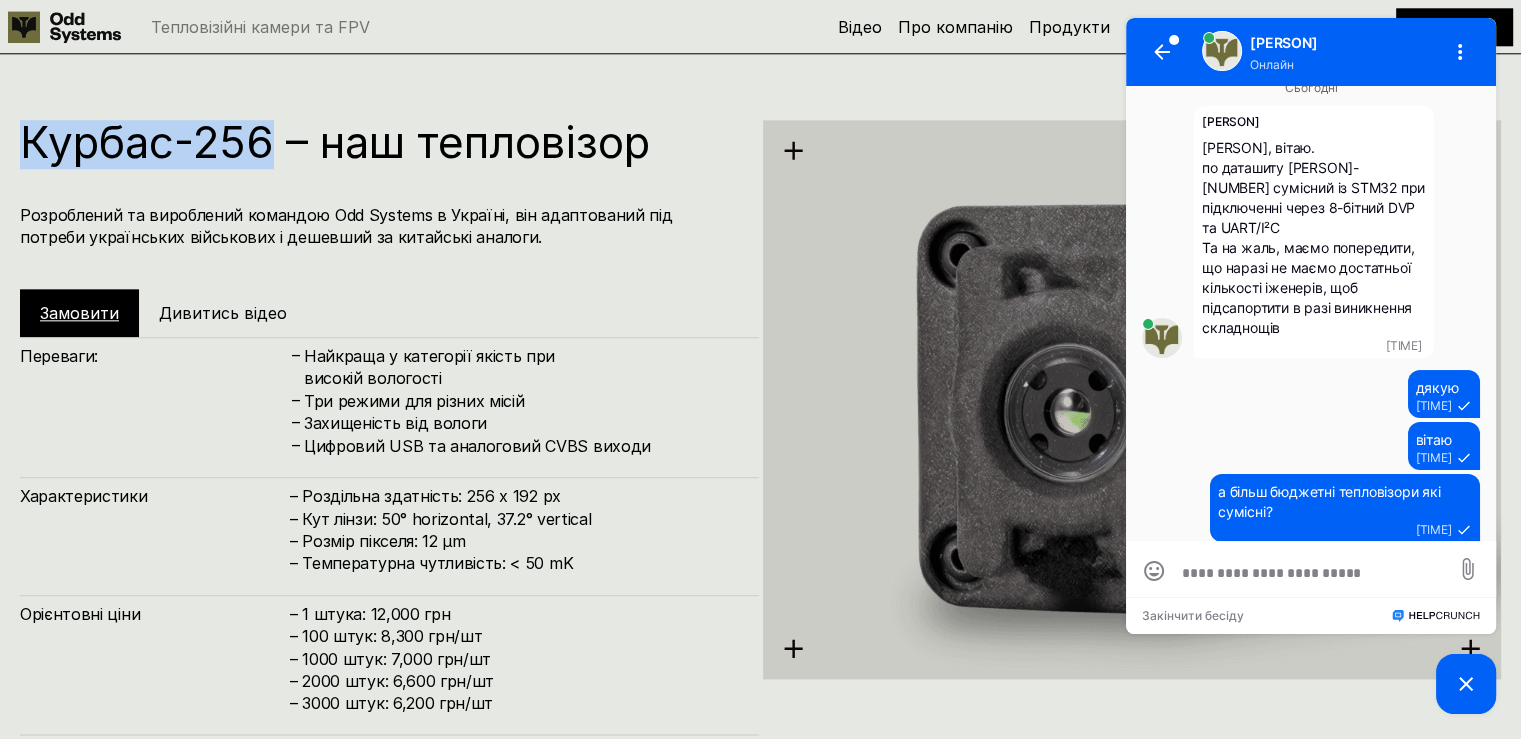 click on "Курбас-256 – наш тепловізор" at bounding box center [379, 142] 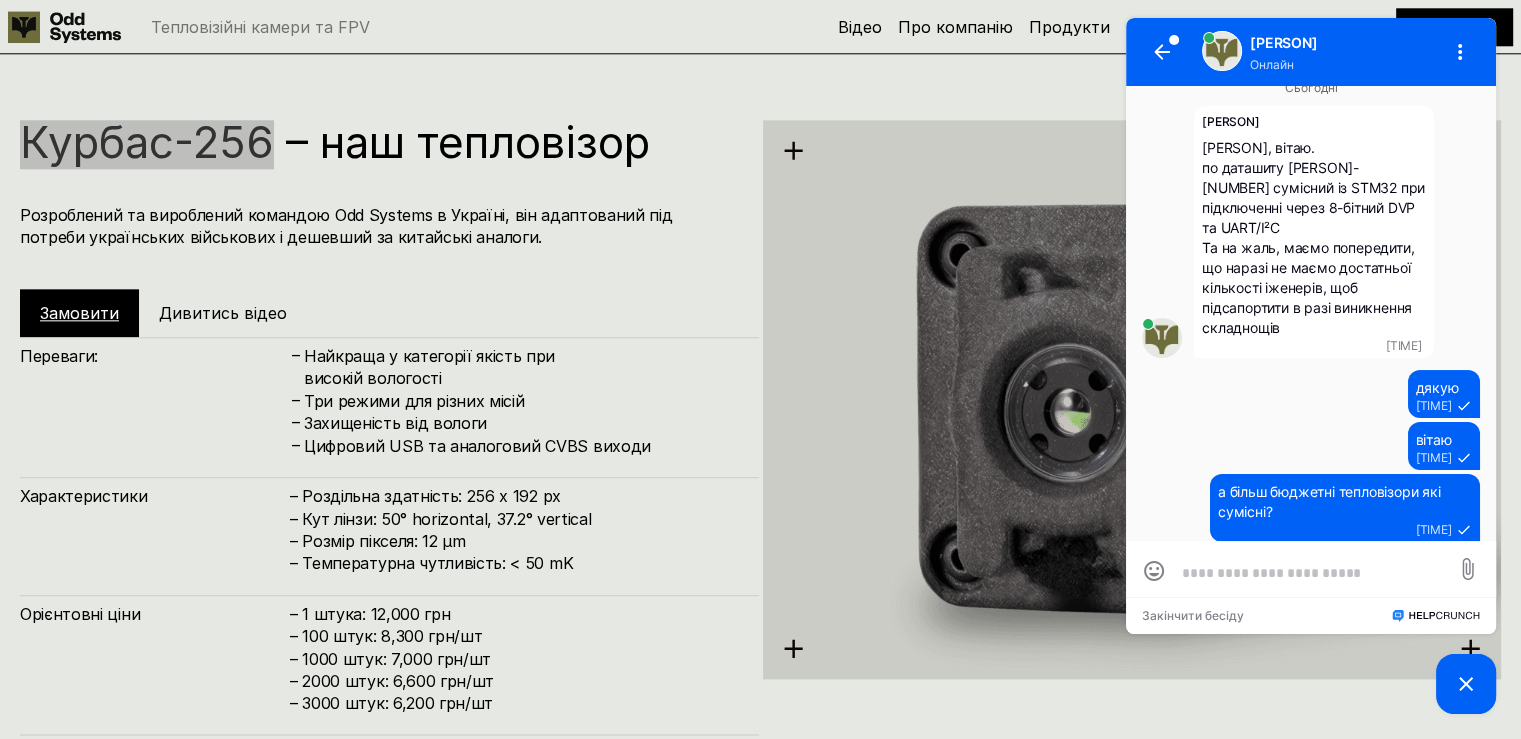 paste on "**********" 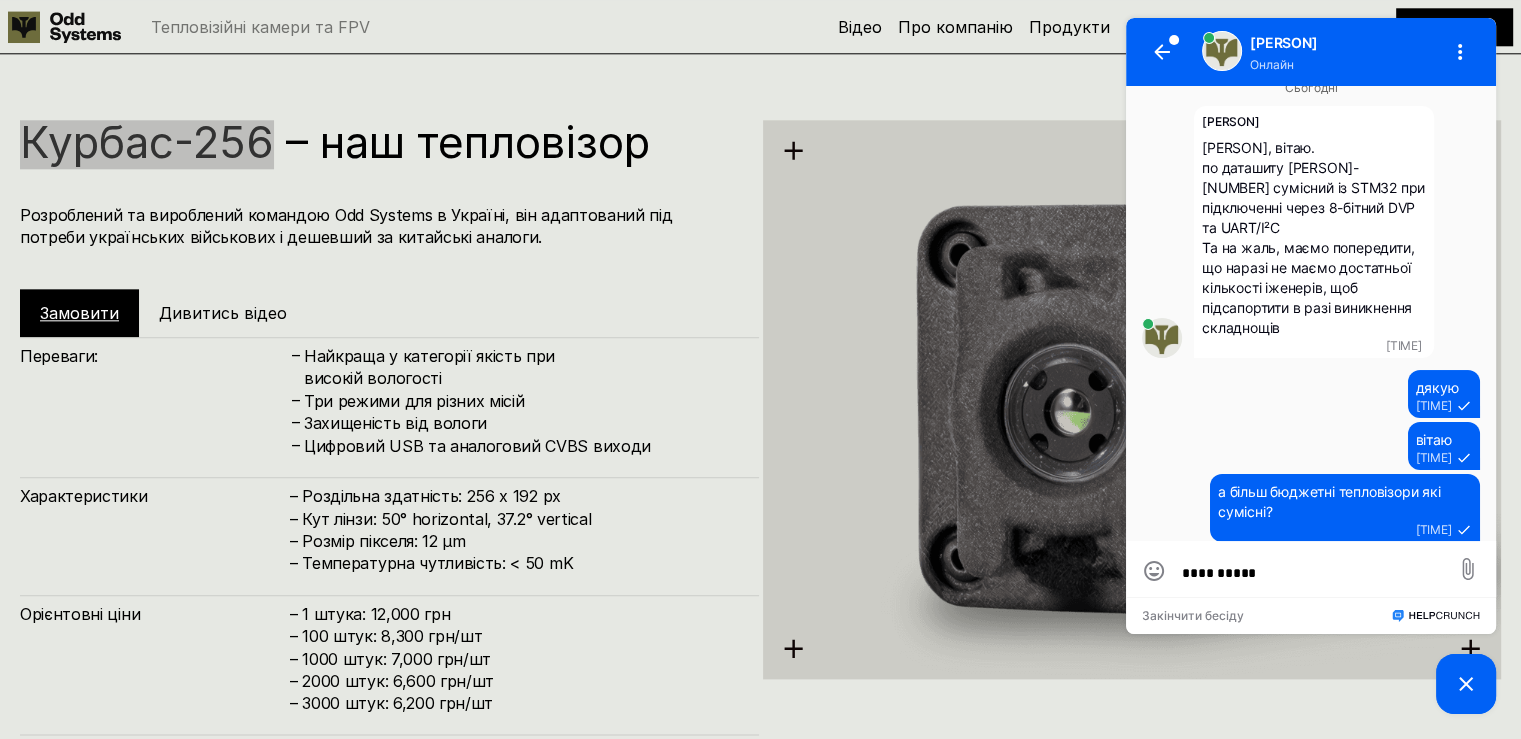 scroll, scrollTop: 0, scrollLeft: 0, axis: both 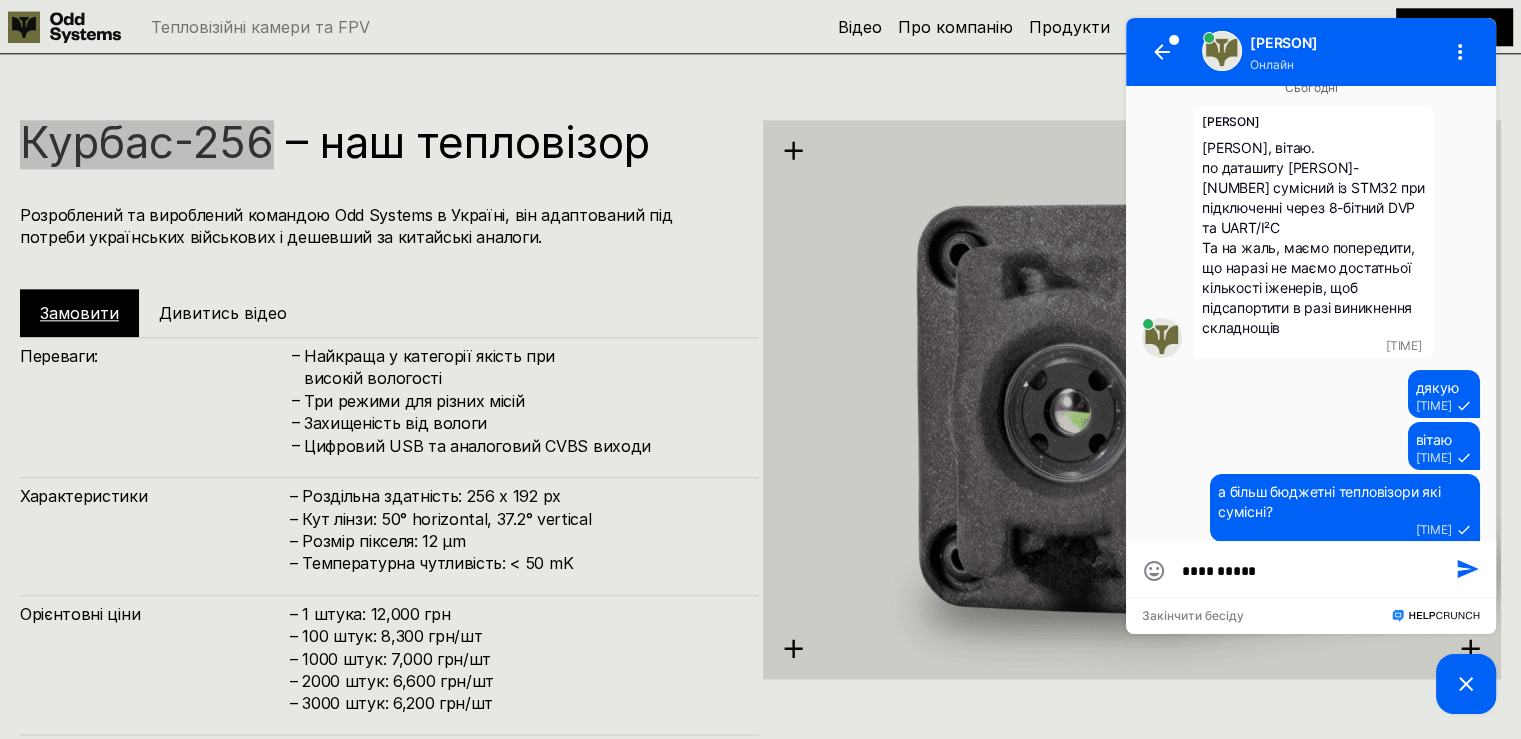 type 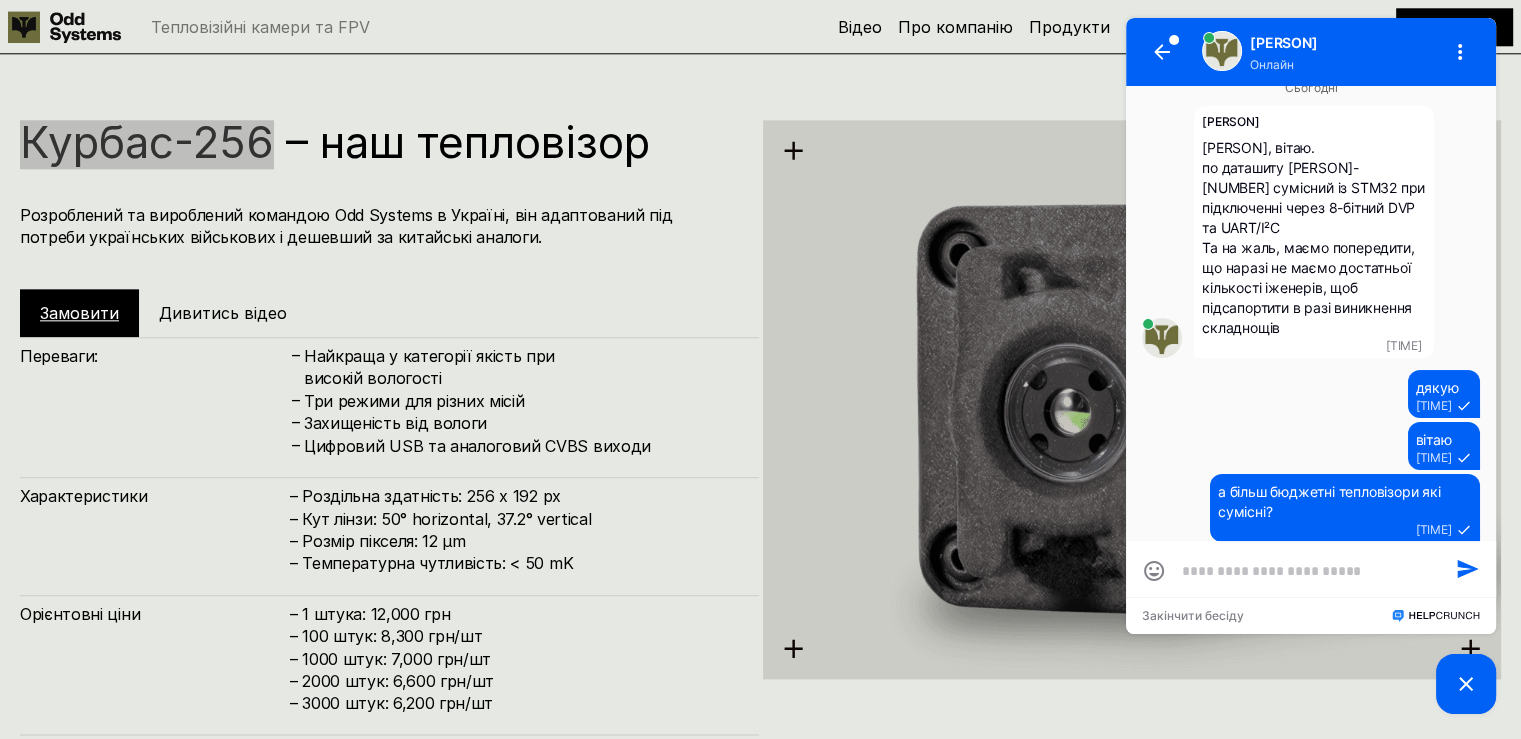 scroll, scrollTop: 225, scrollLeft: 0, axis: vertical 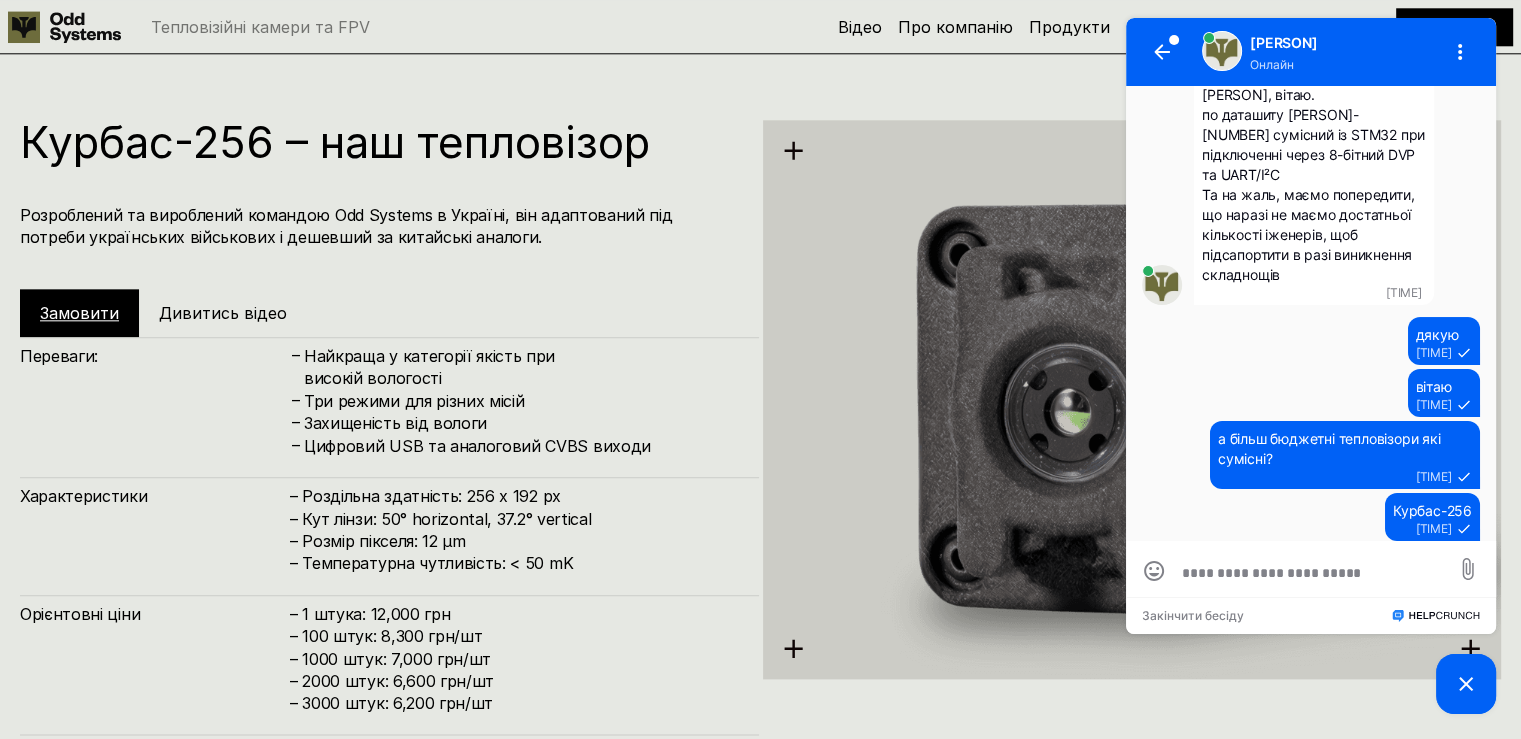 click on "– 1 штука: 12,000 грн – 100 штук: 8,300 грн/шт – 1000 штук: 7,000 грн/шт – 2000 штук: 6,600 грн/шт – 3000 штук: 6,200 грн/шт" at bounding box center [514, 659] 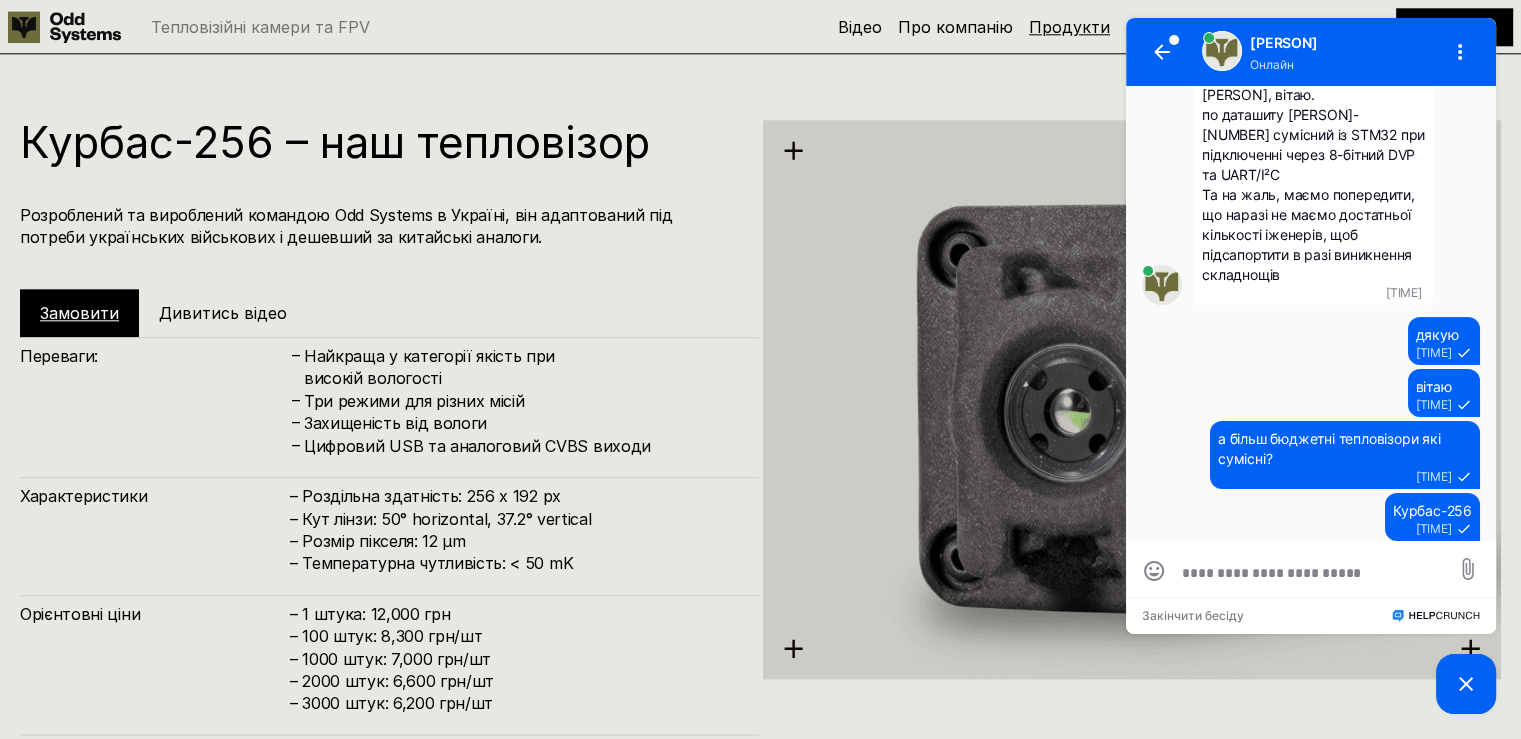 click on "Продукти" at bounding box center (1069, 27) 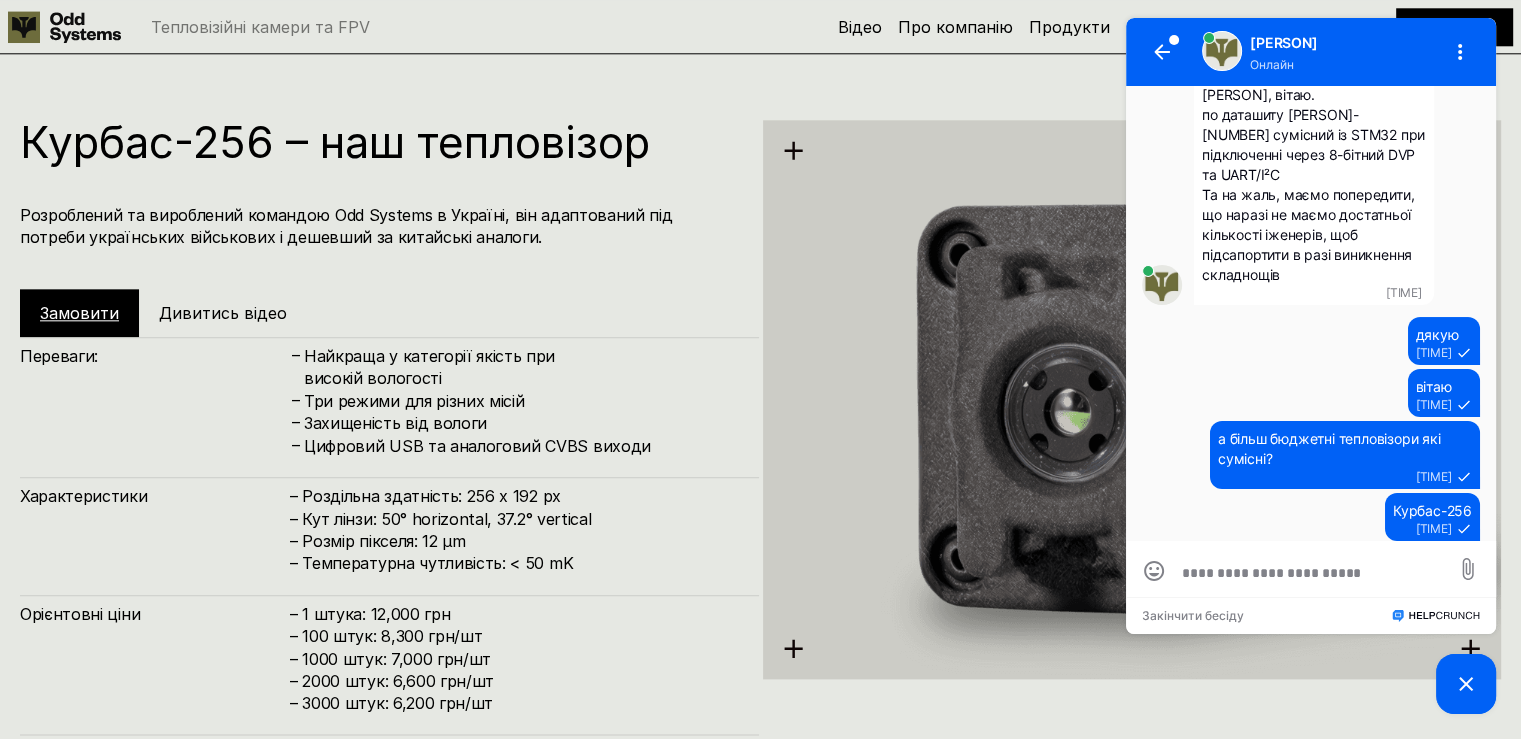 scroll, scrollTop: 1503, scrollLeft: 0, axis: vertical 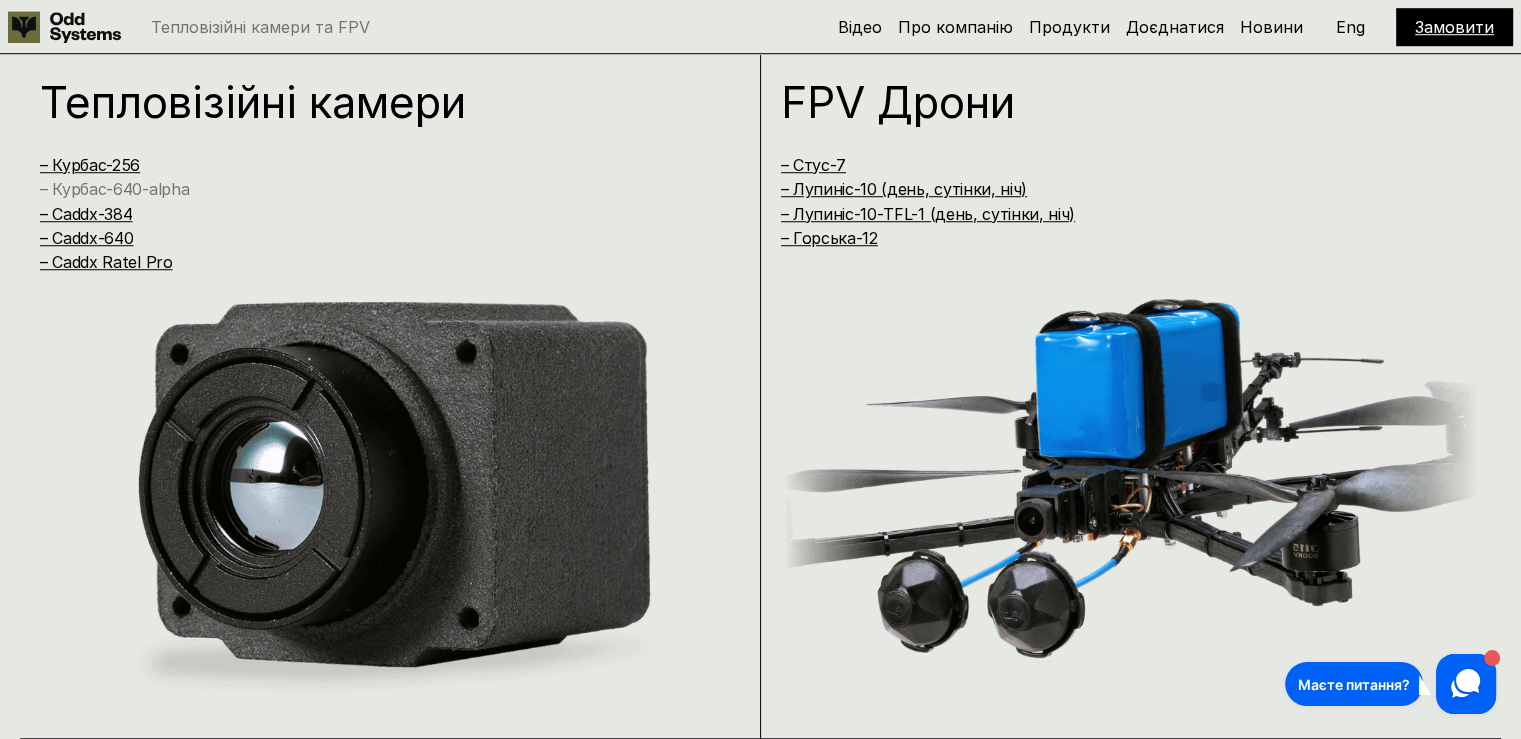 click on "– Курбас-640-alpha" at bounding box center [114, 189] 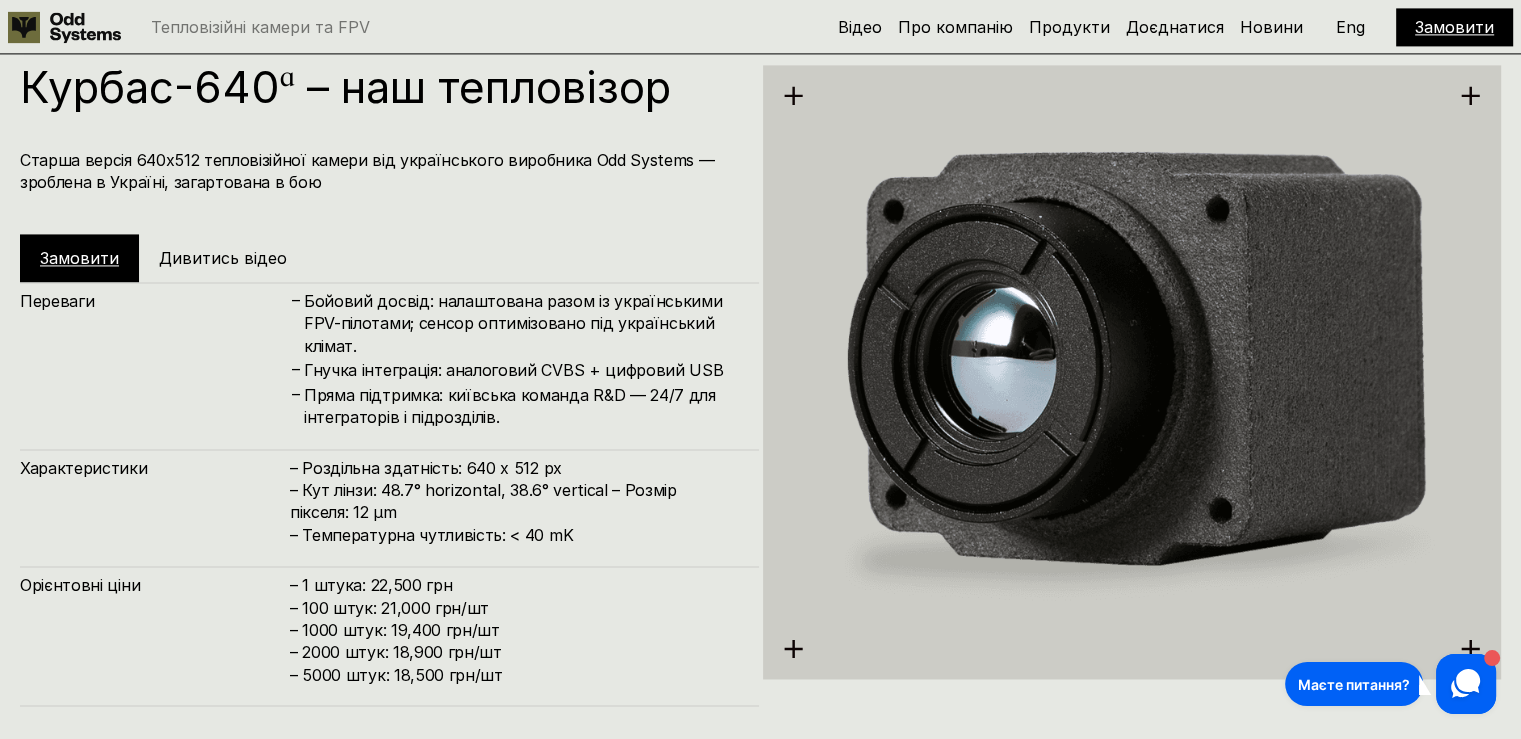 scroll, scrollTop: 1503, scrollLeft: 0, axis: vertical 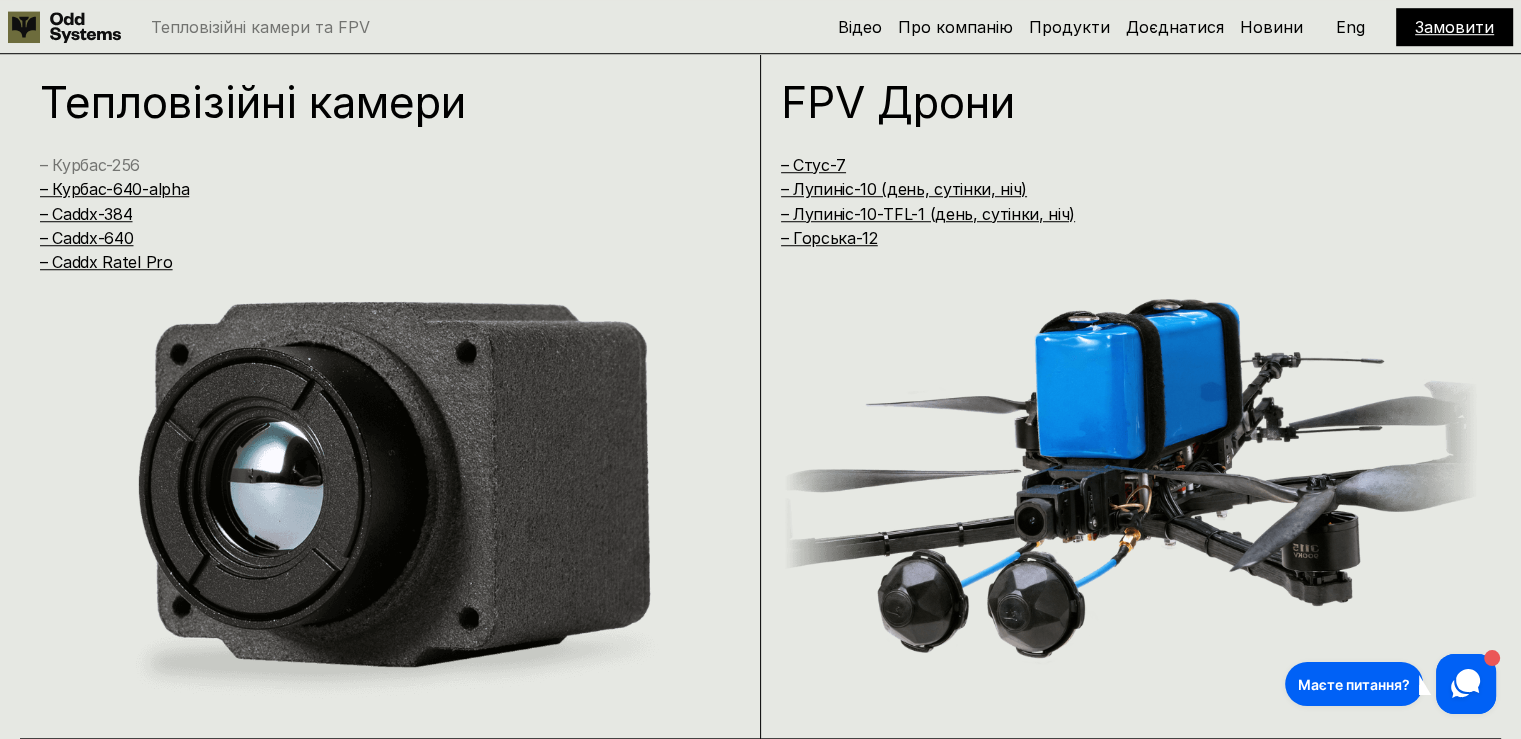 click on "– Курбас-256" at bounding box center (90, 165) 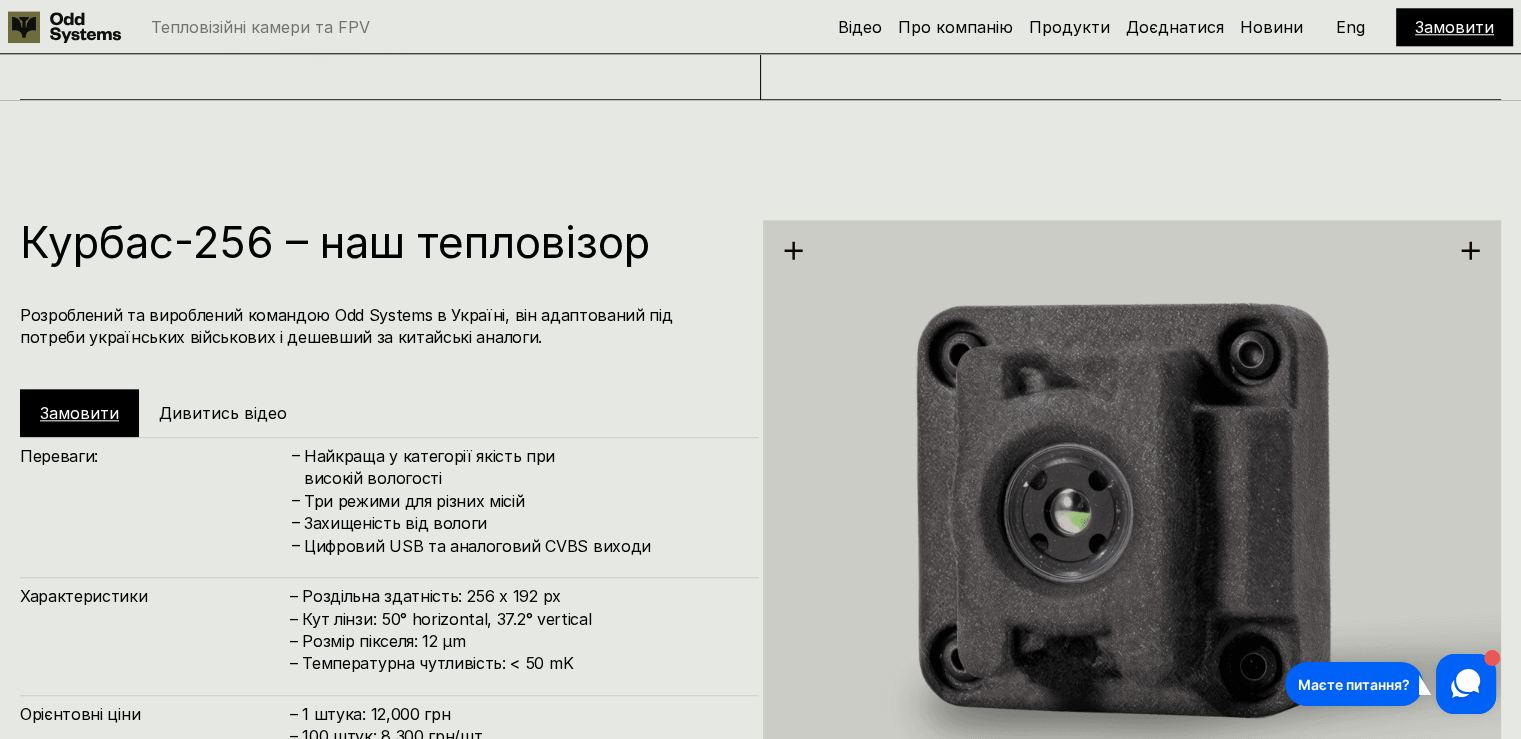 scroll, scrollTop: 2242, scrollLeft: 0, axis: vertical 